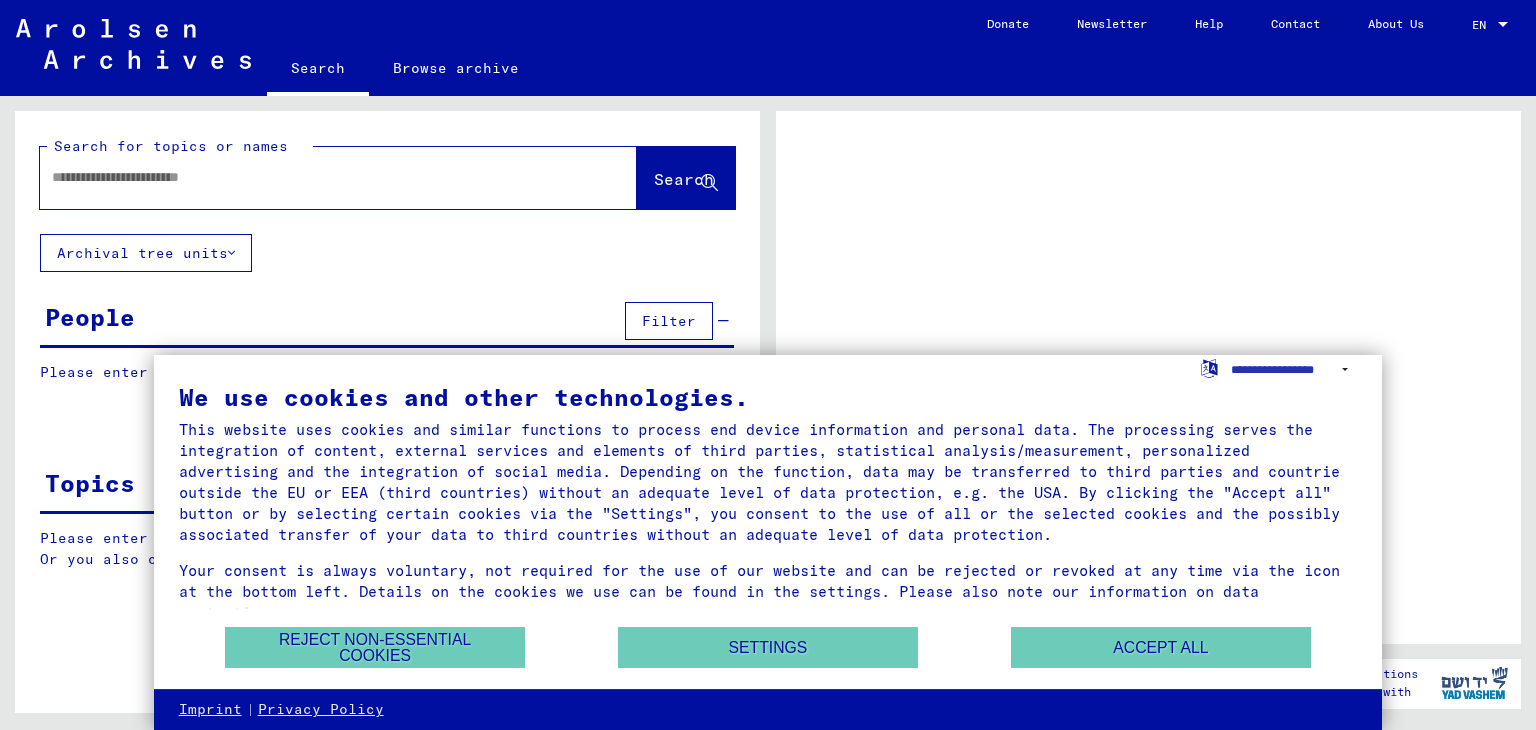 scroll, scrollTop: 0, scrollLeft: 0, axis: both 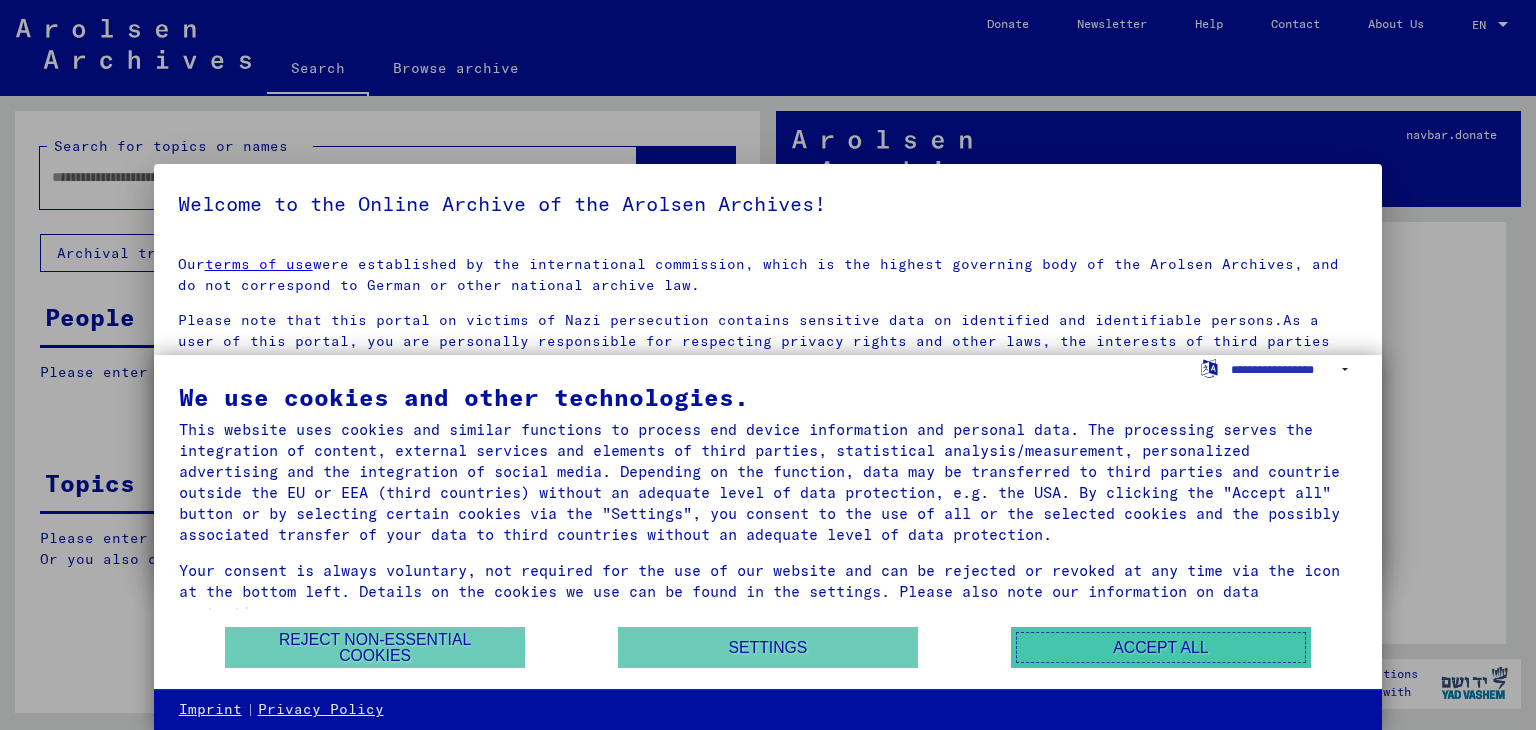 click on "Accept all" at bounding box center (1161, 647) 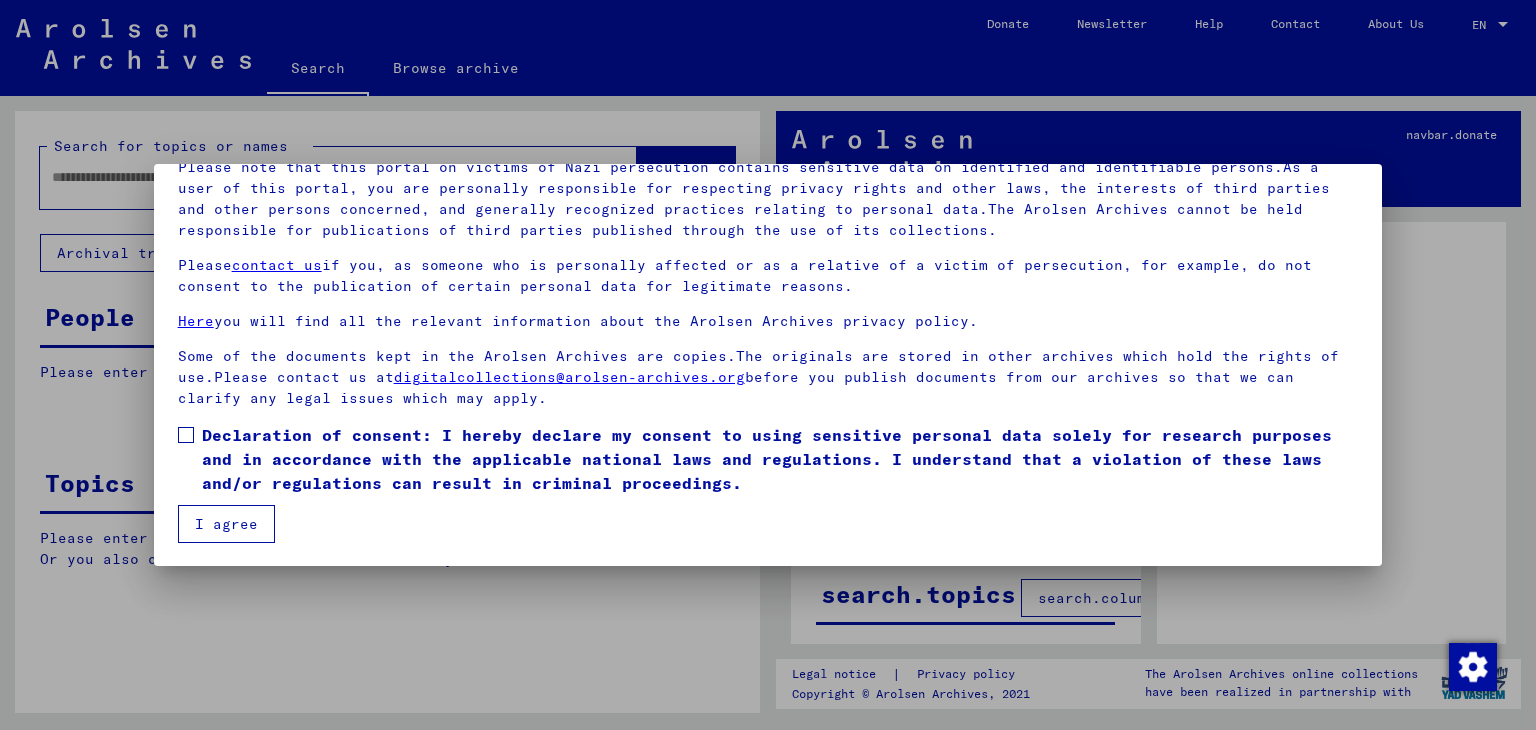 scroll, scrollTop: 154, scrollLeft: 0, axis: vertical 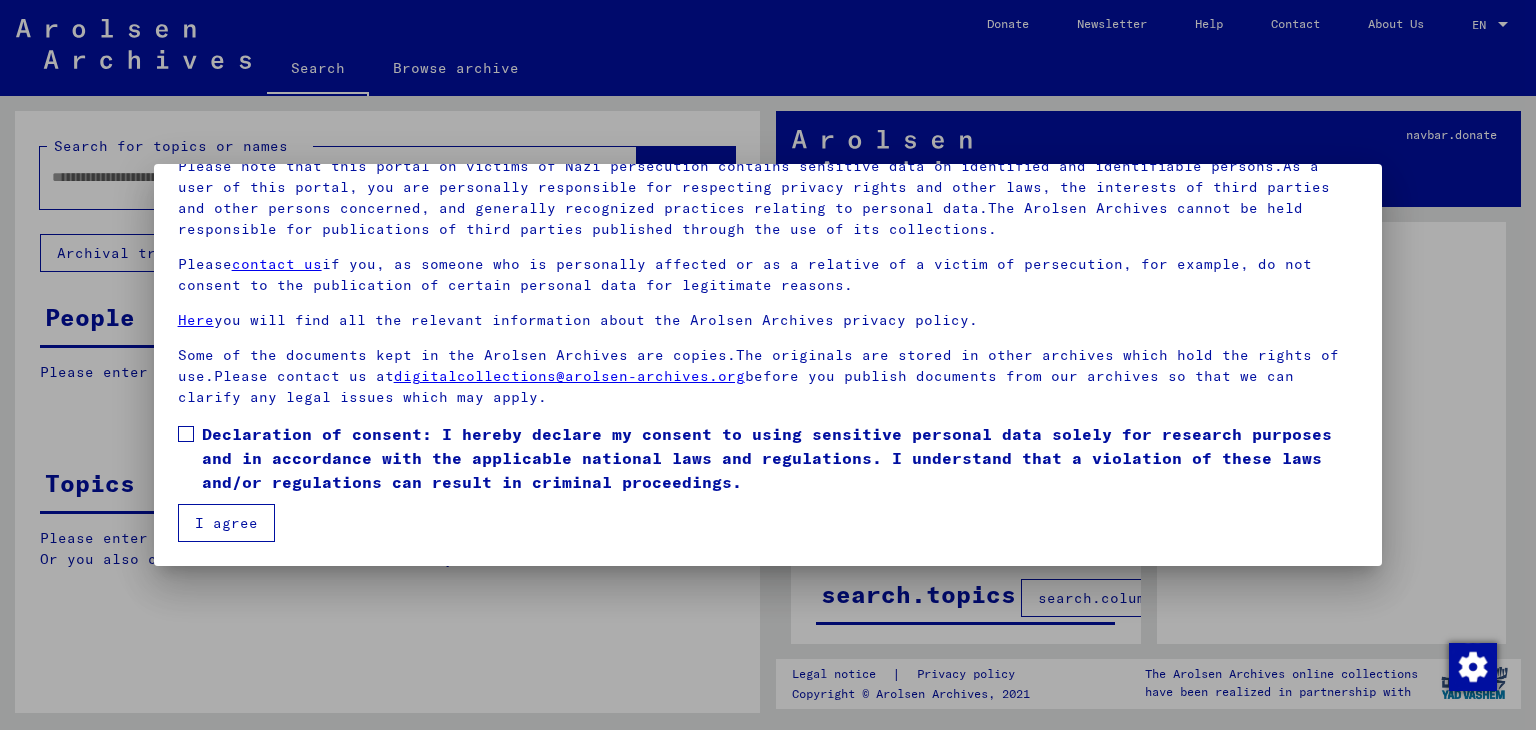 click on "Our  terms of use  were established by the international commission, which is the highest governing body of the Arolsen Archives, and do not correspond to German or other national archive law. Please note that this portal on victims of Nazi persecution contains sensitive data on identified and identifiable persons.As a user of this portal, you are personally responsible for respecting privacy rights and other laws, the interests of third parties and other persons concerned, and generally recognized practices relating to personal data.The Arolsen Archives cannot be held responsible for publications of third parties published through the use of its collections. Please  contact us  if you, as someone who is personally affected or as a relative of a victim of persecution, for example, do not consent to the publication of certain personal data for legitimate reasons. Here  you will find all the relevant information about the Arolsen Archives privacy policy. digitalcollections@arolsen-archives.org   I agree" at bounding box center [768, 314] 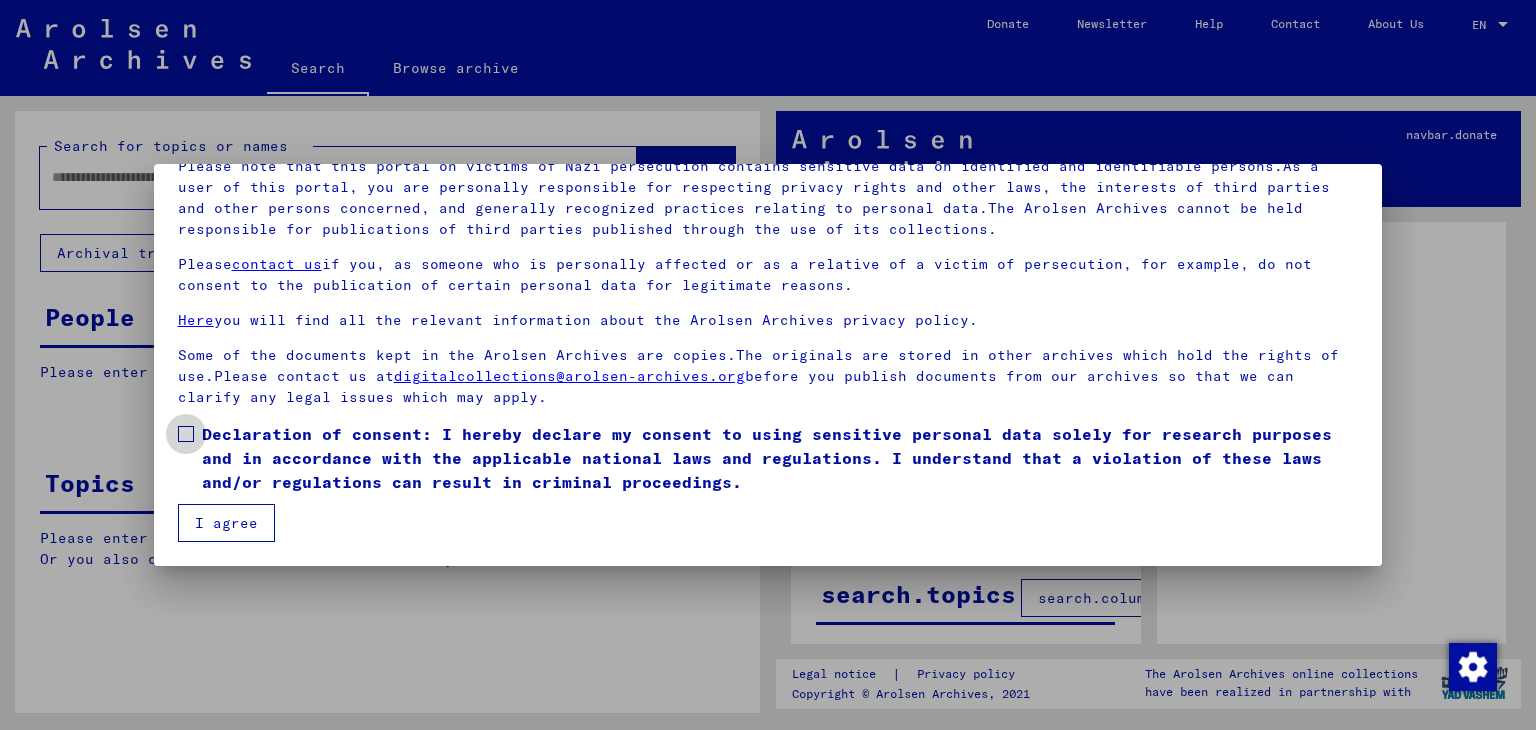 click at bounding box center (186, 434) 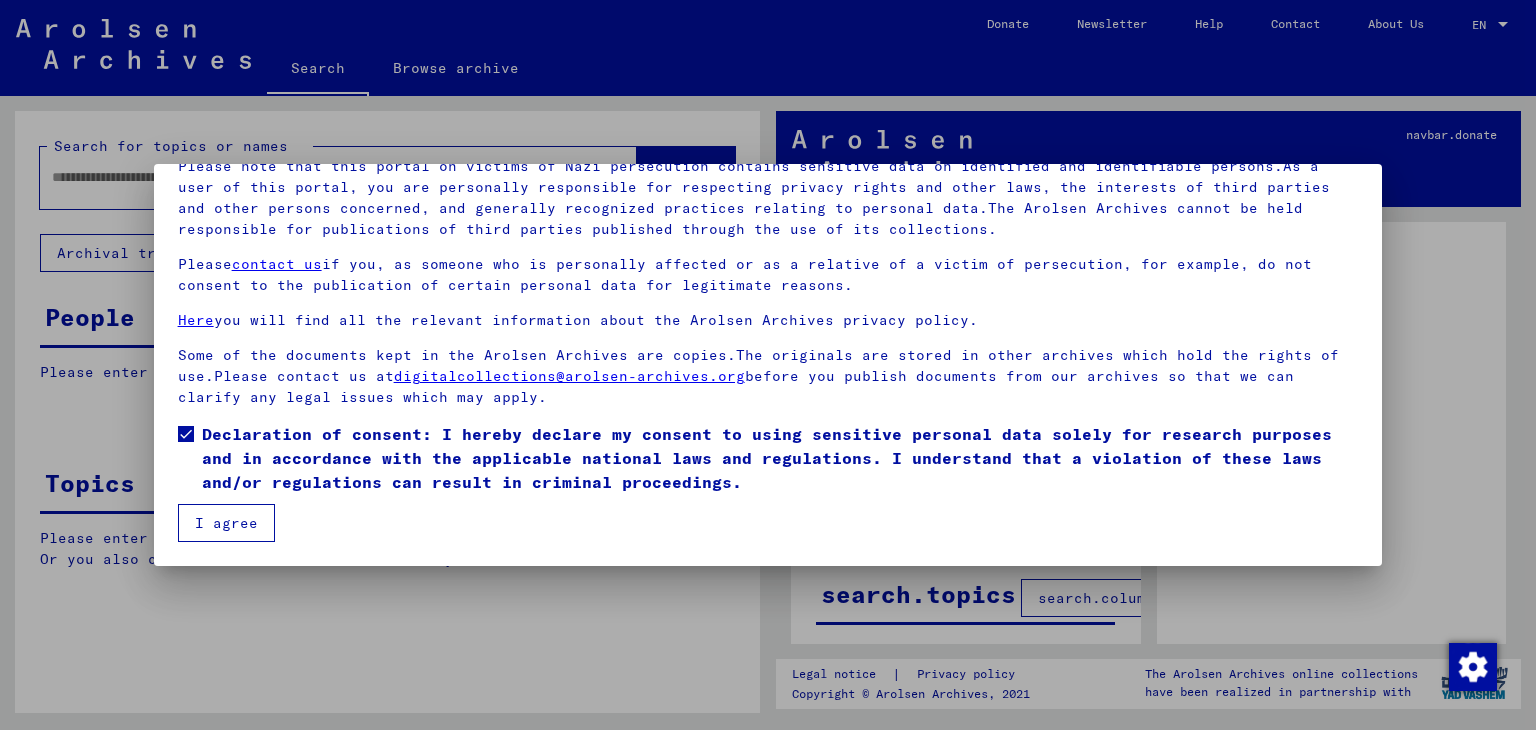 click on "I agree" at bounding box center [226, 523] 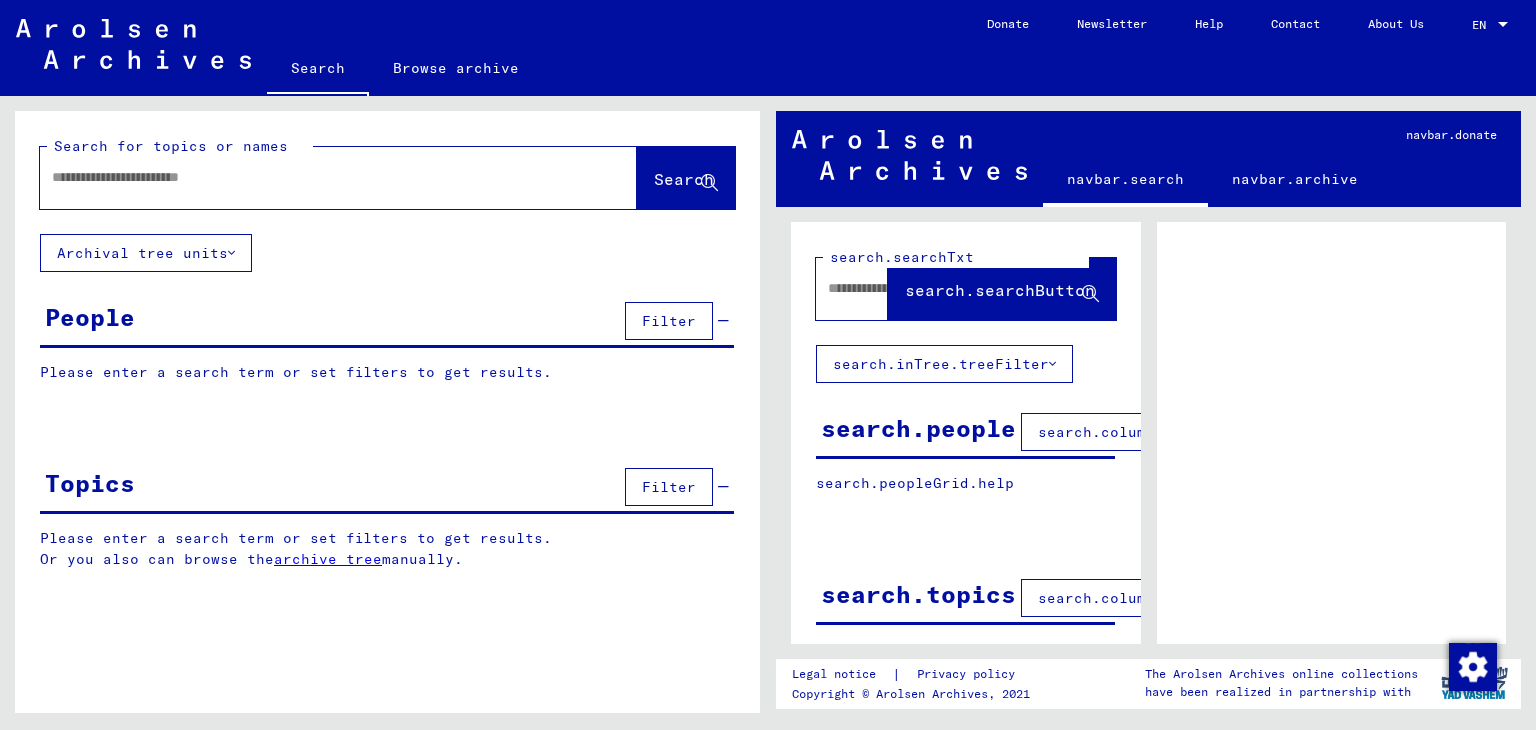click at bounding box center [320, 177] 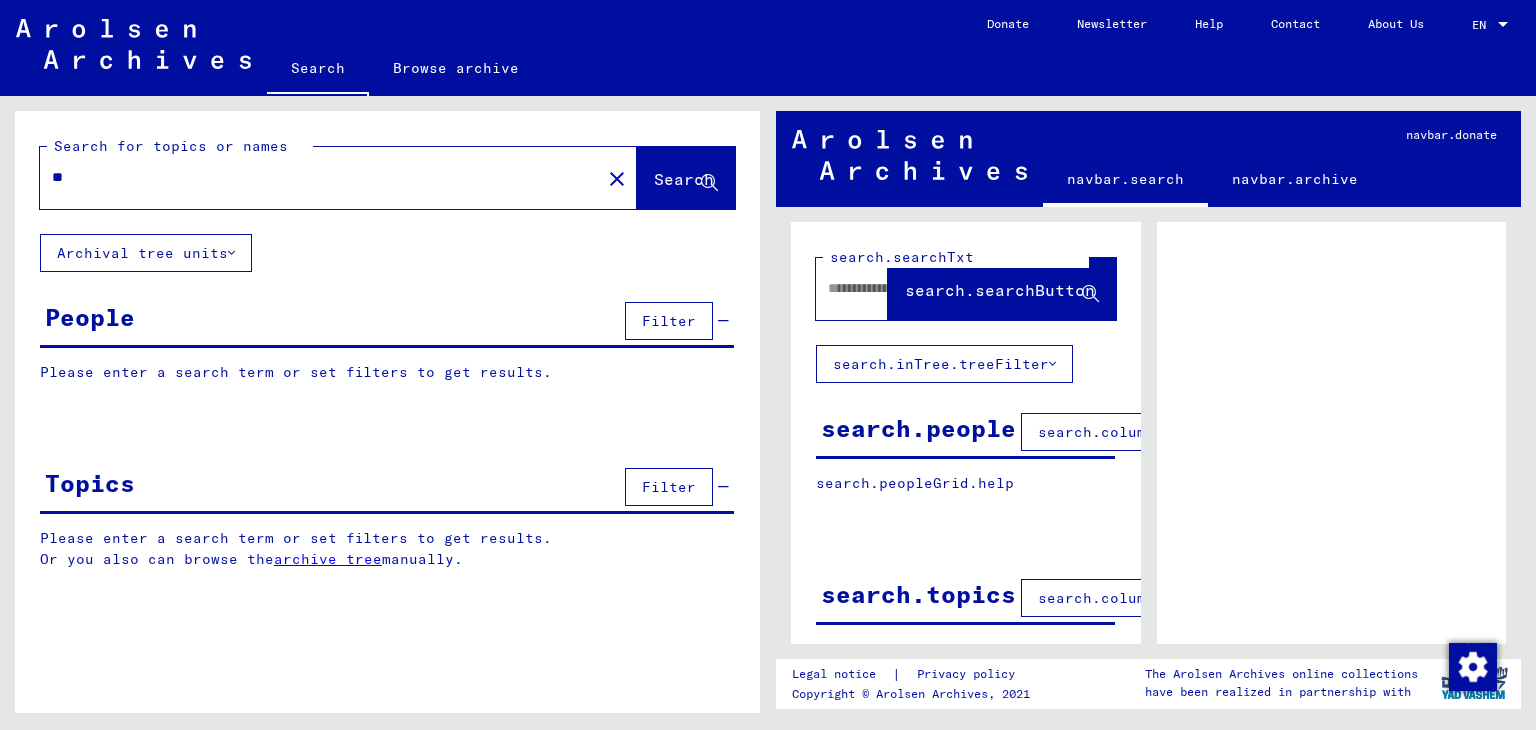 type on "*" 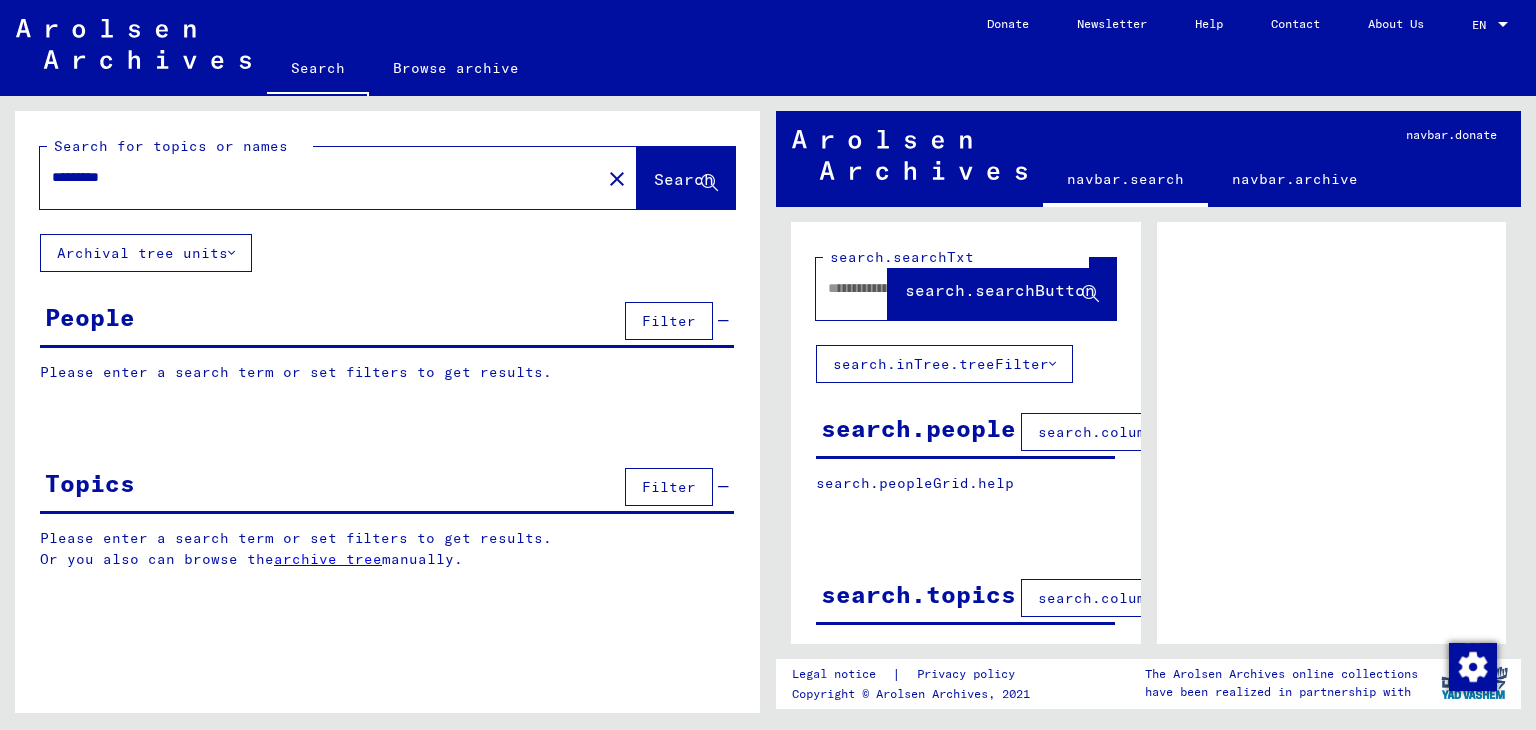 type on "*********" 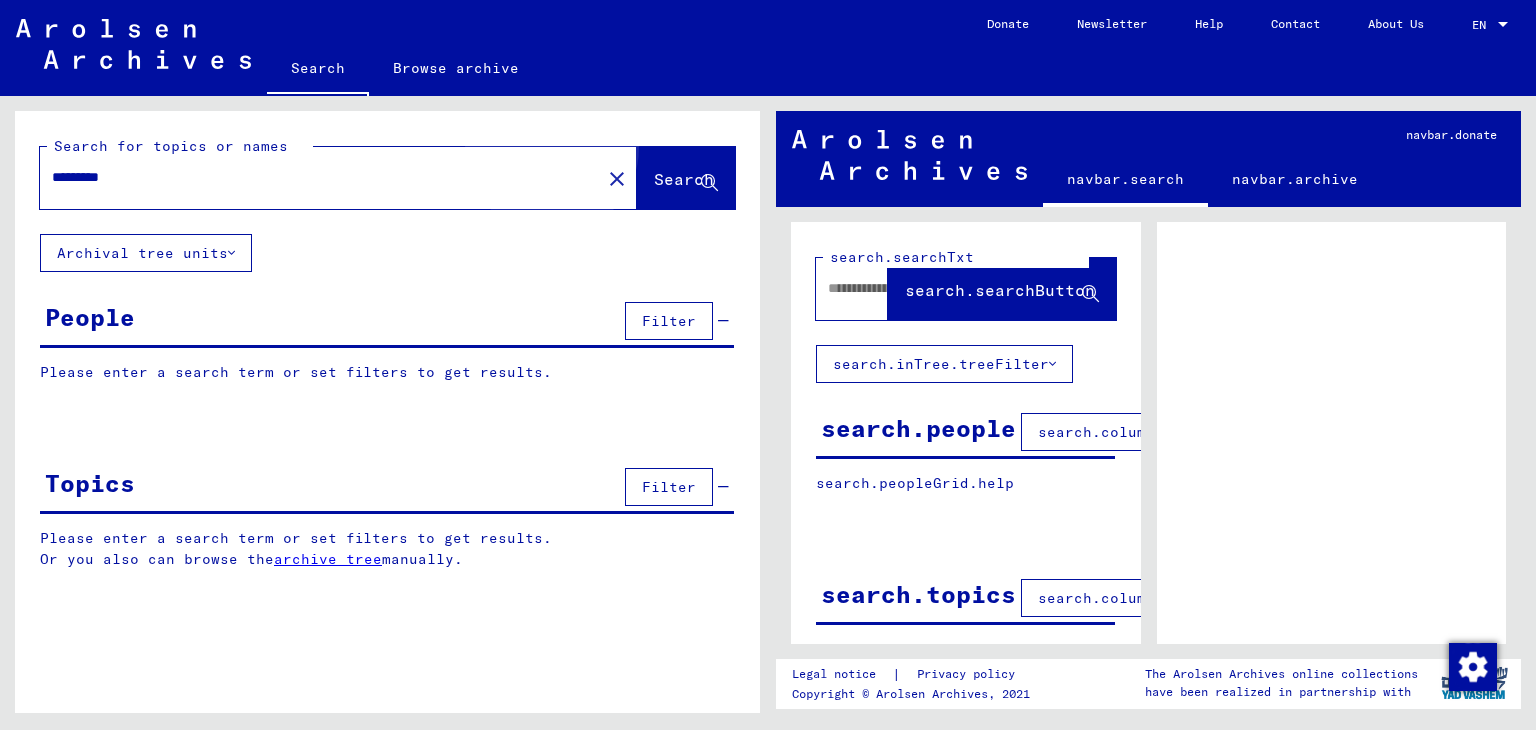 click on "Search" 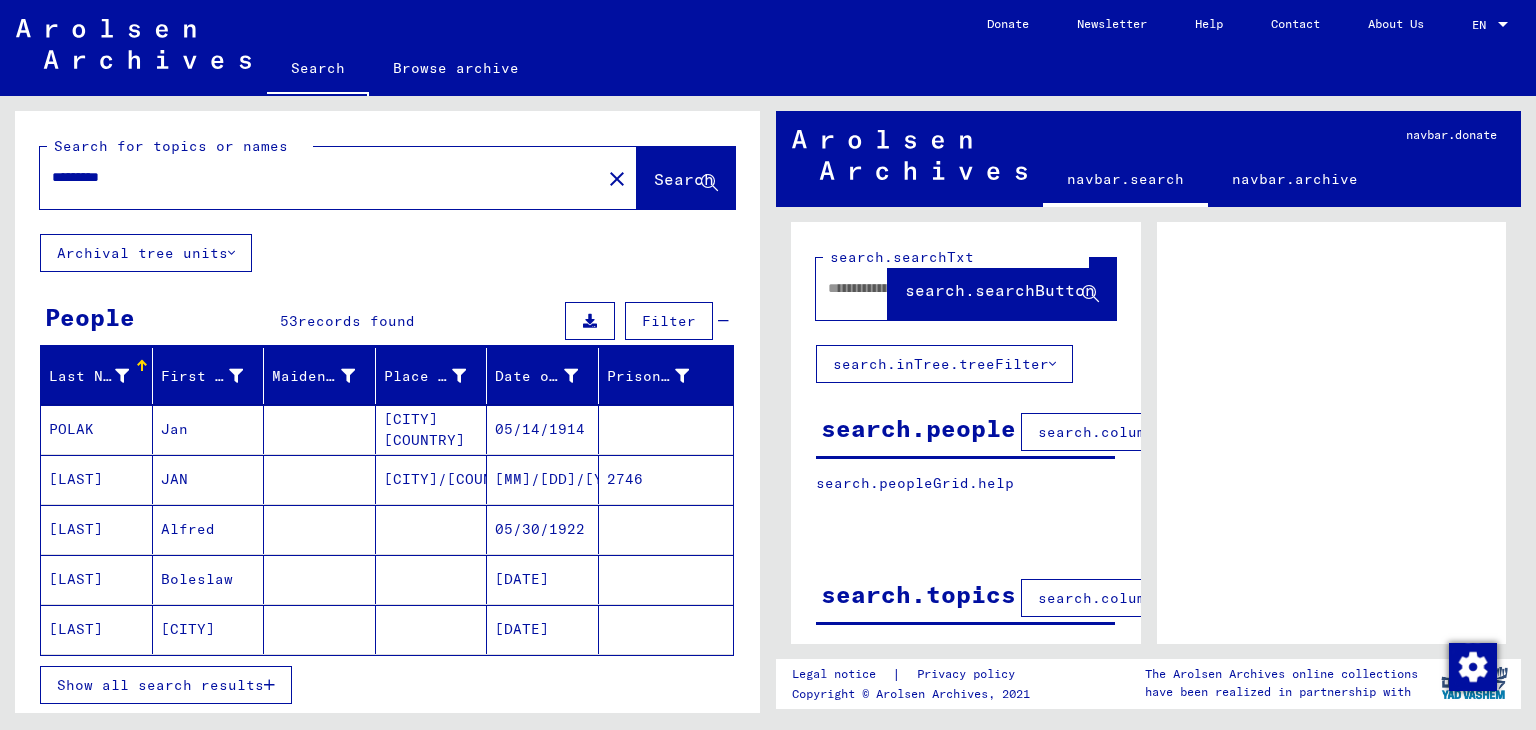 click on "[MM]/[DD]/[YYYY]" at bounding box center [543, 529] 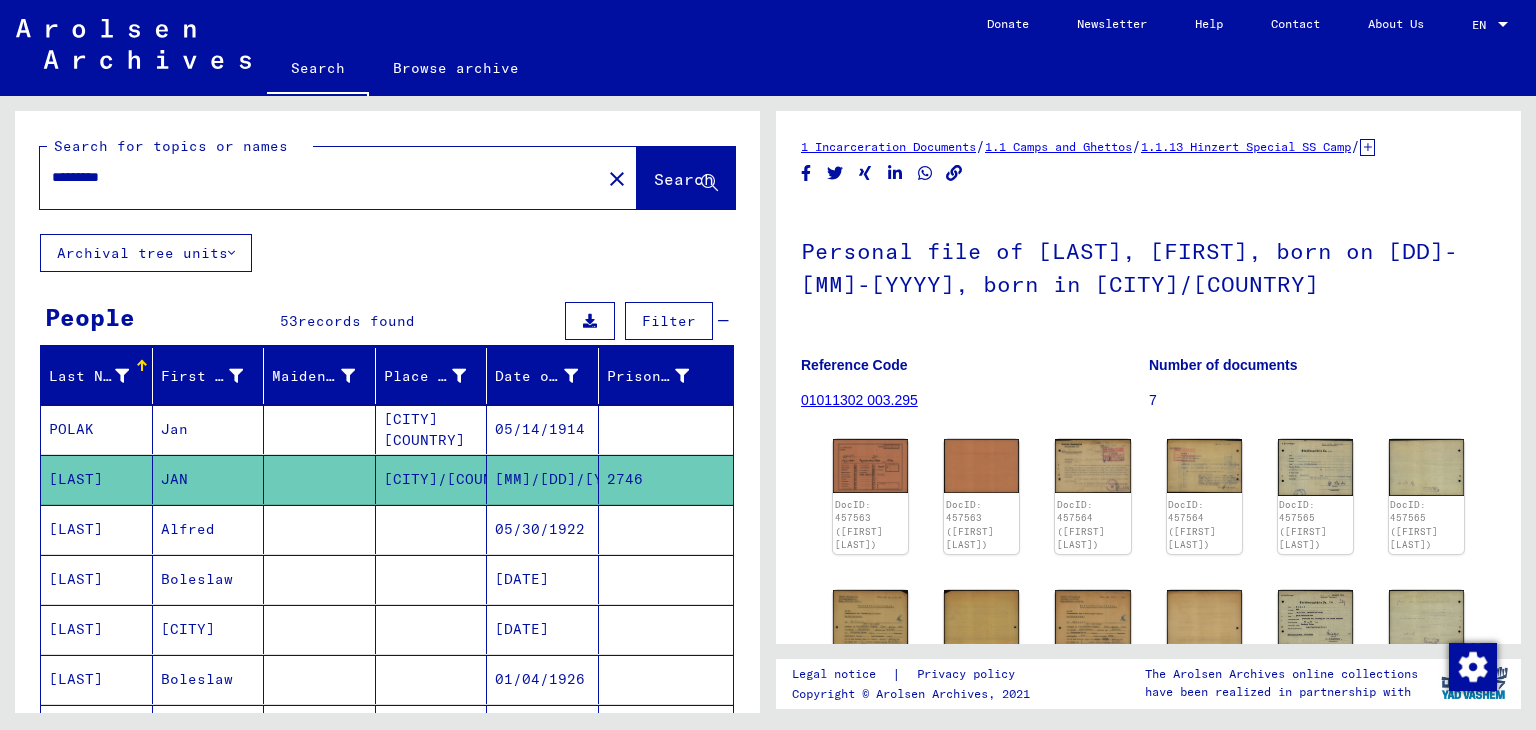 scroll, scrollTop: 0, scrollLeft: 0, axis: both 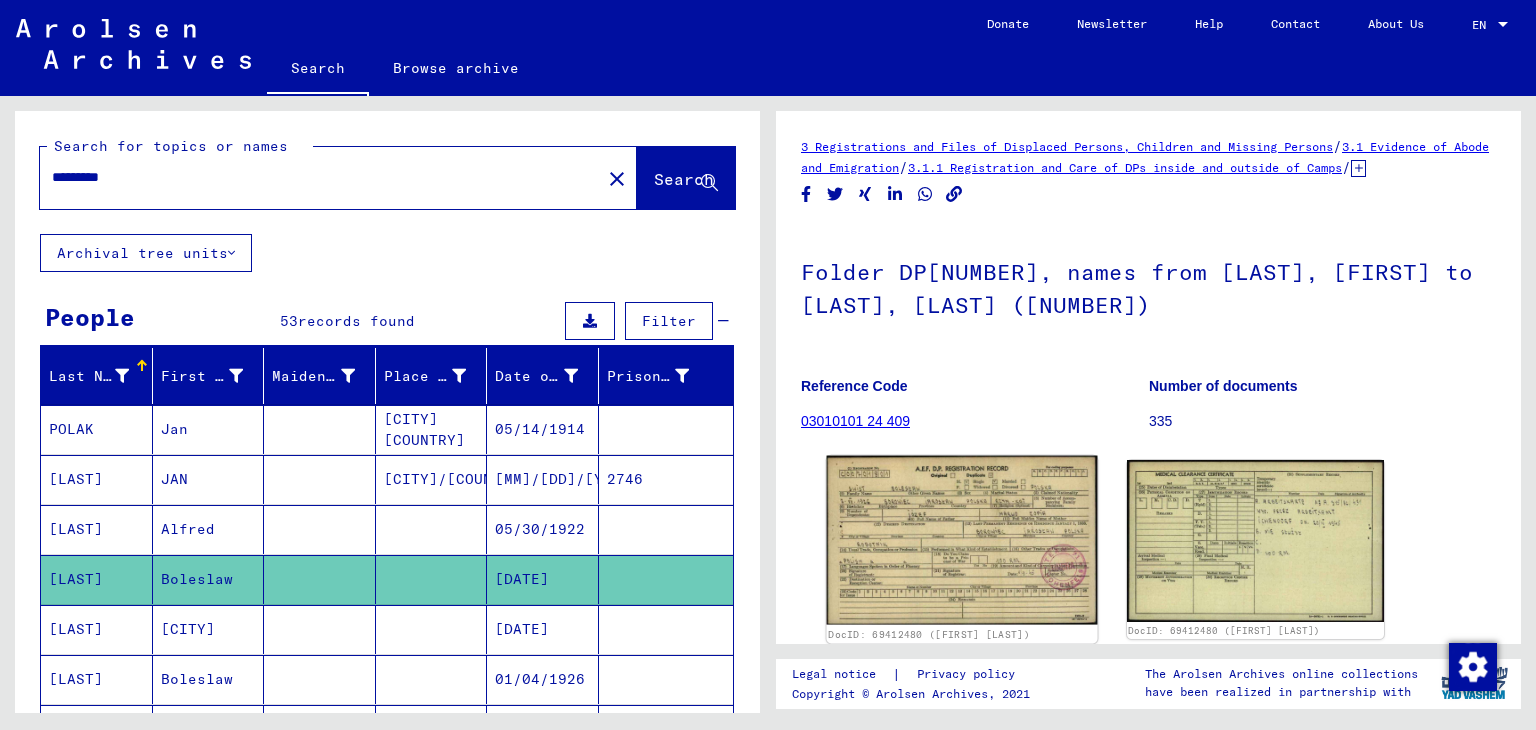 click 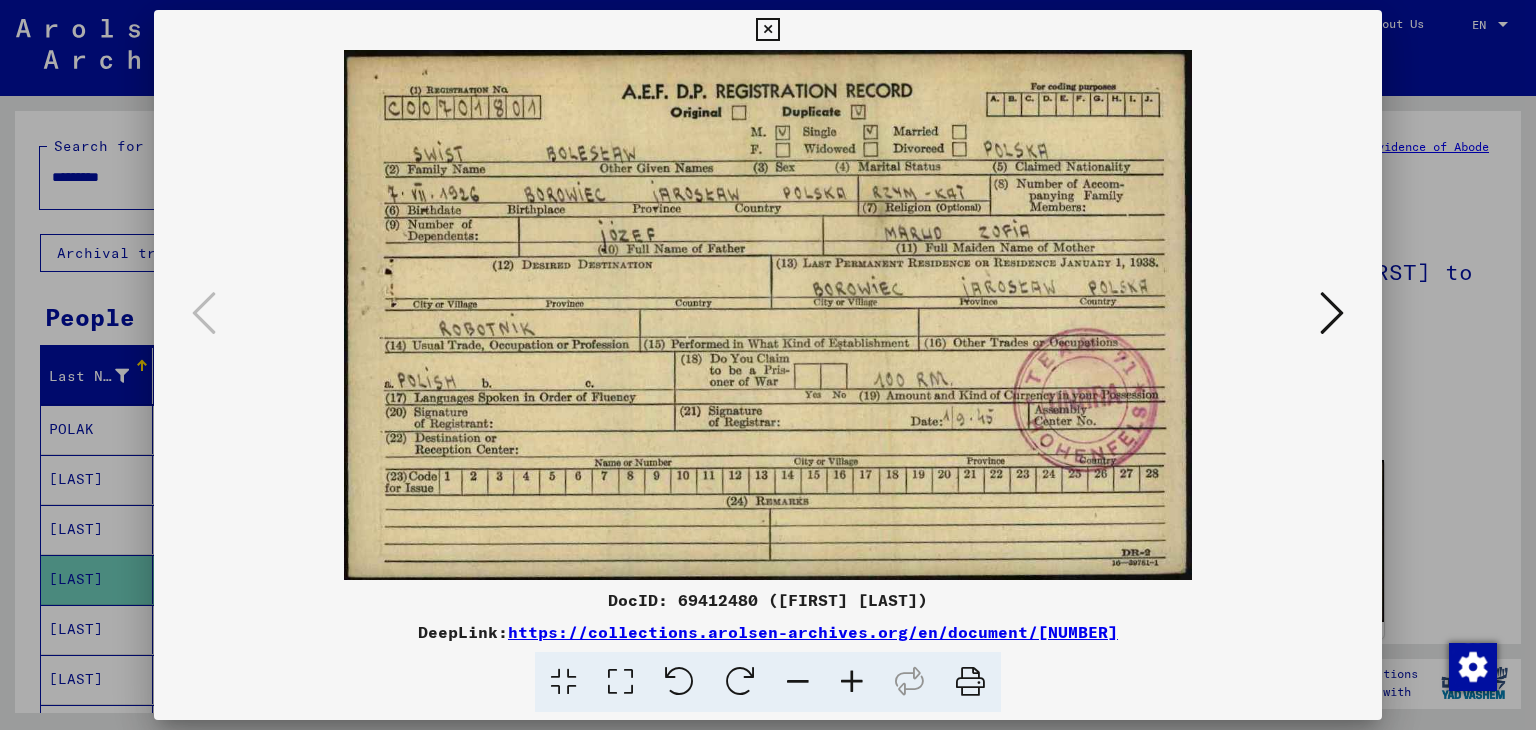 click at bounding box center [768, 315] 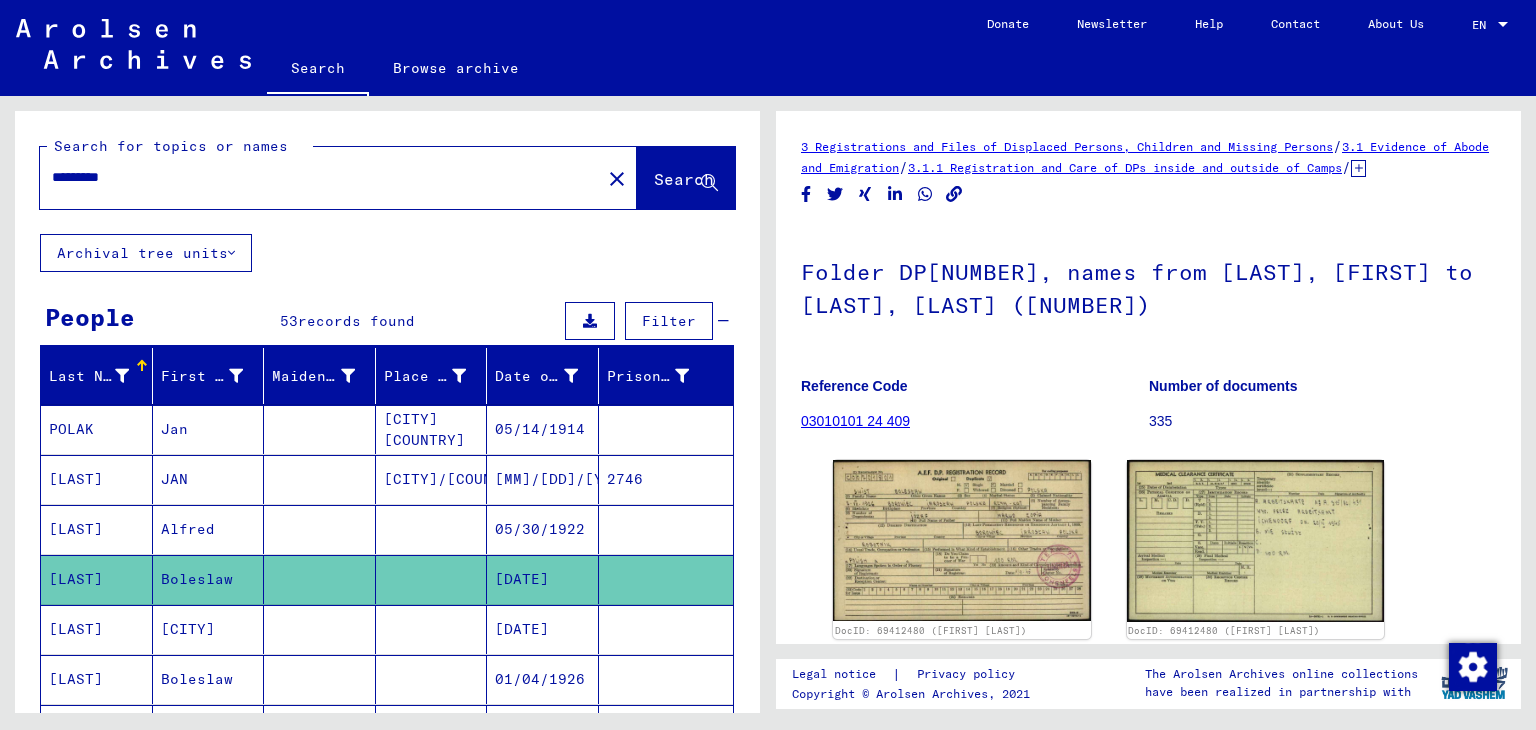 click on "[DATE]" at bounding box center [543, 679] 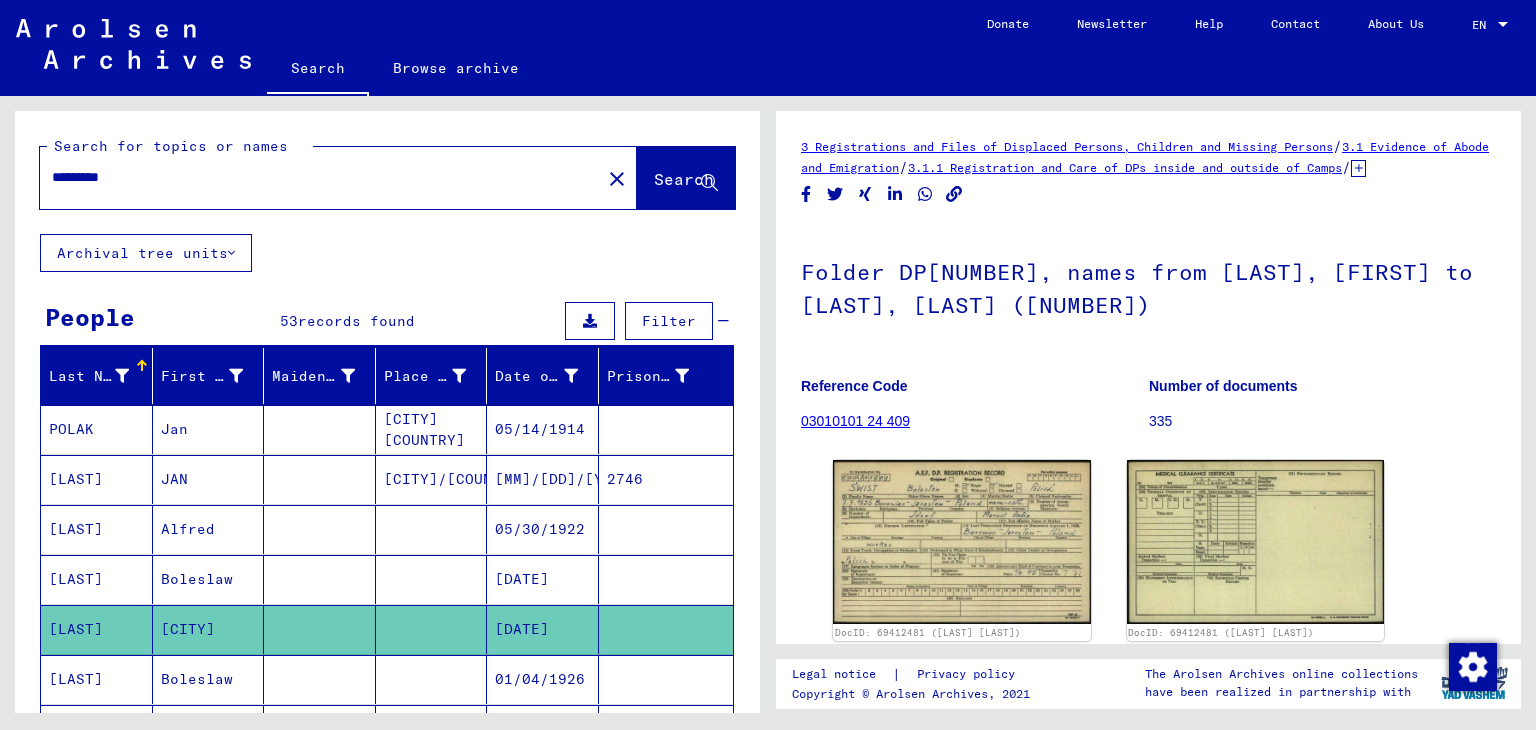 scroll, scrollTop: 0, scrollLeft: 0, axis: both 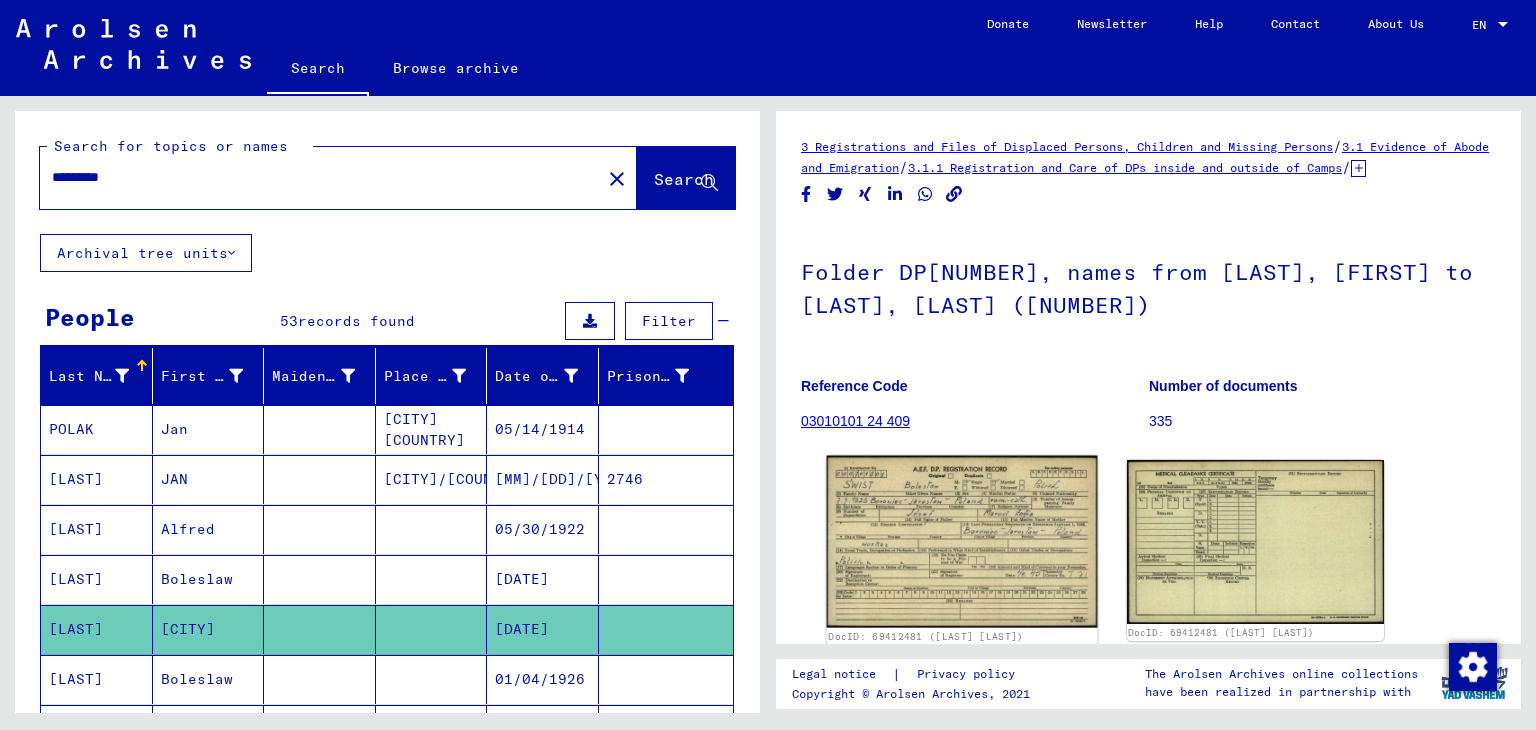 click 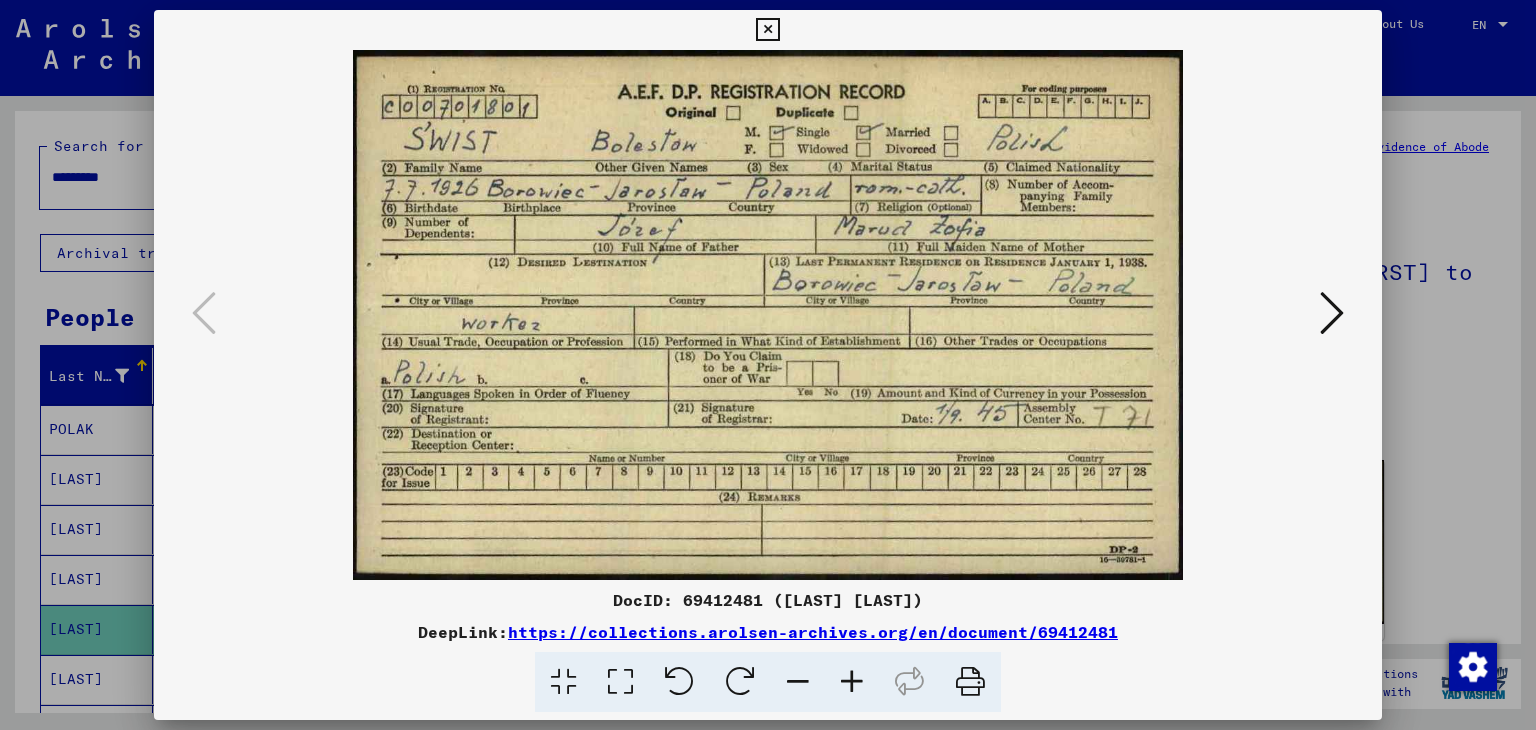 click at bounding box center [1332, 314] 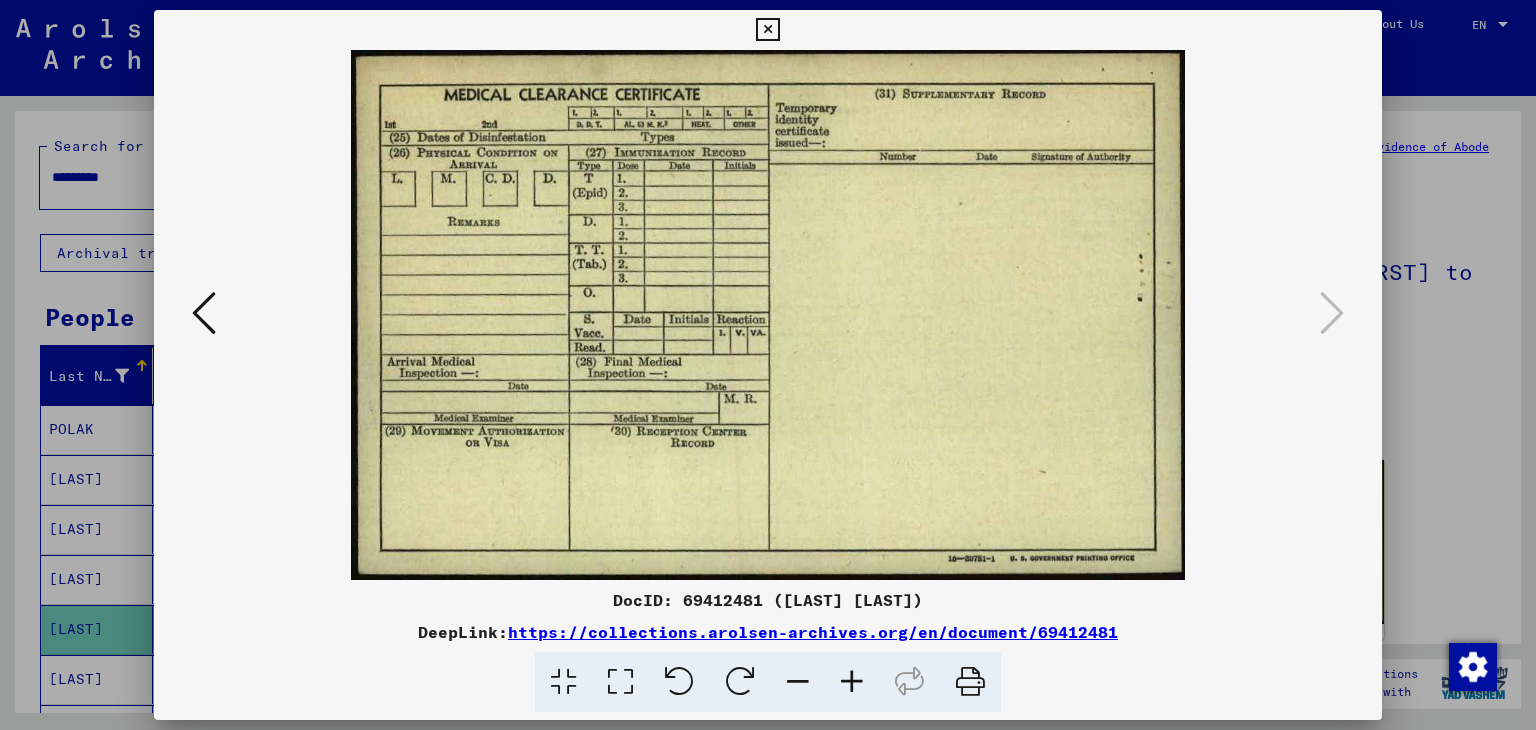 click at bounding box center [767, 30] 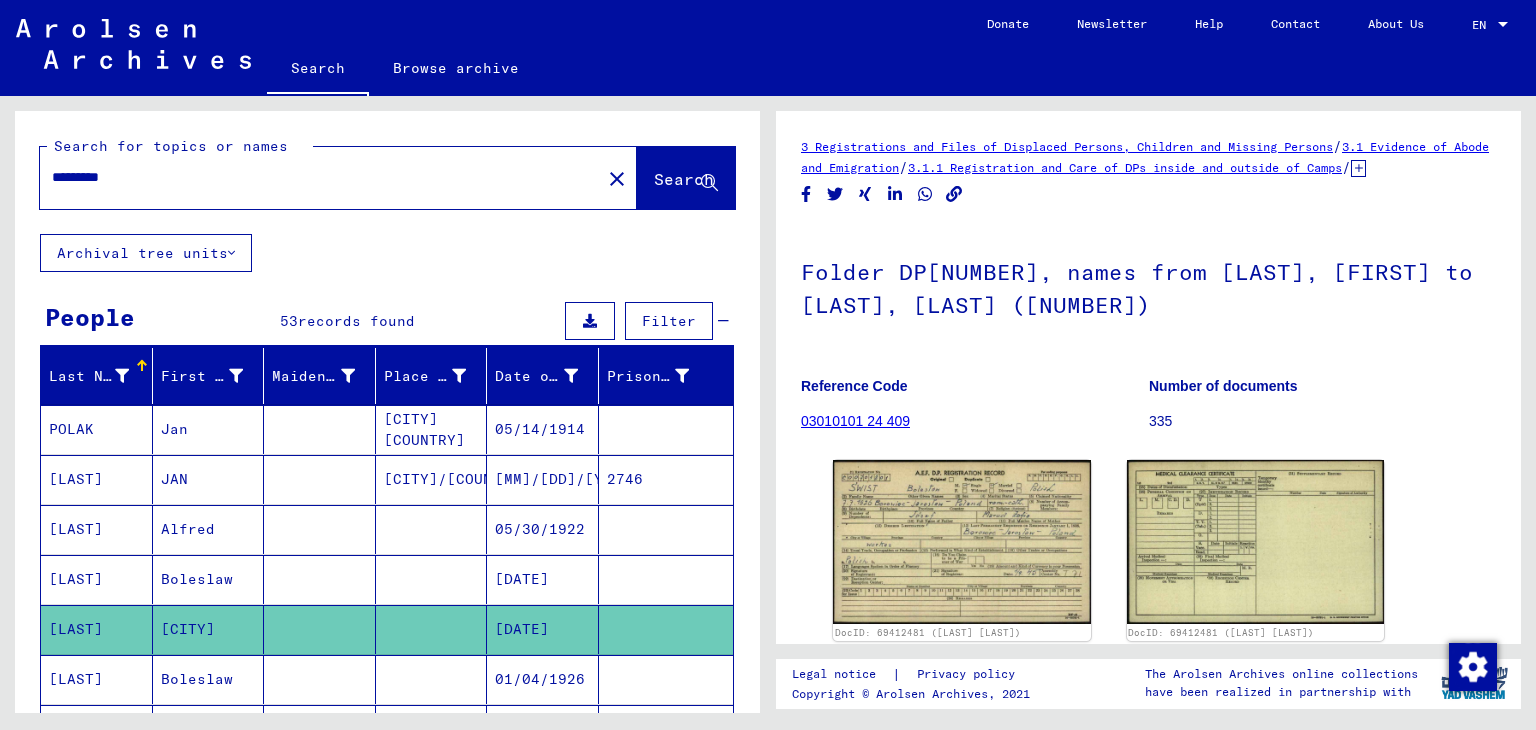 click on "01/04/1926" at bounding box center (543, 729) 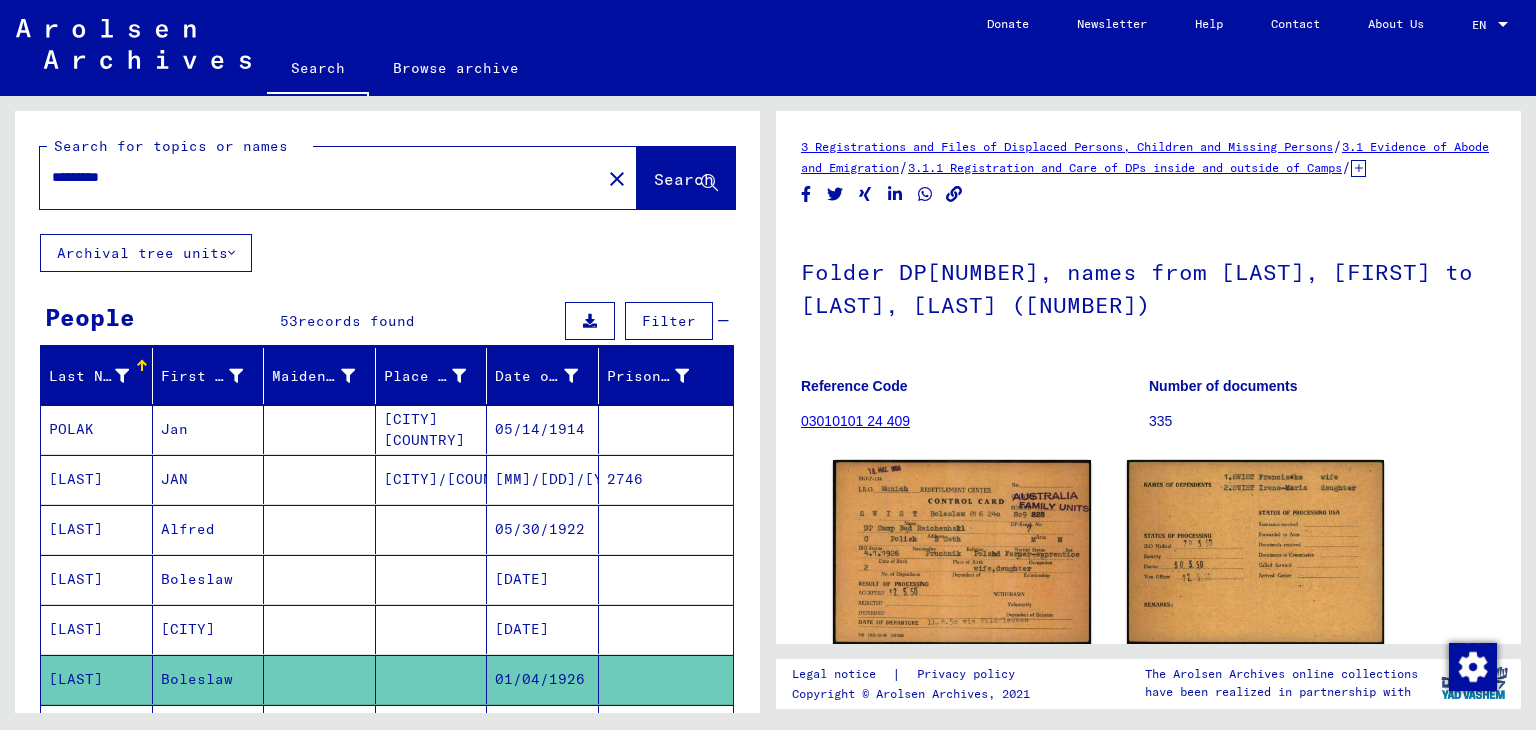 scroll, scrollTop: 0, scrollLeft: 0, axis: both 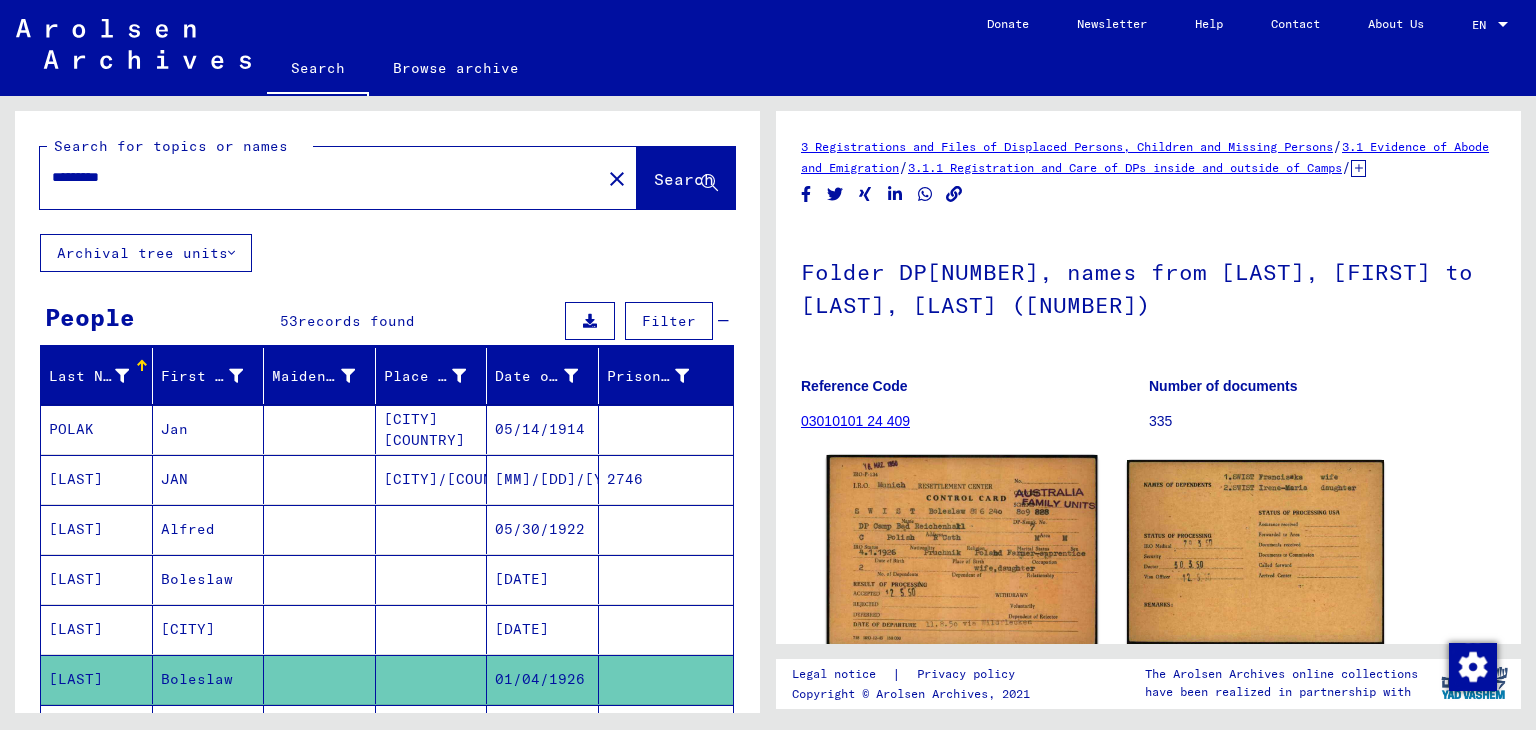 click 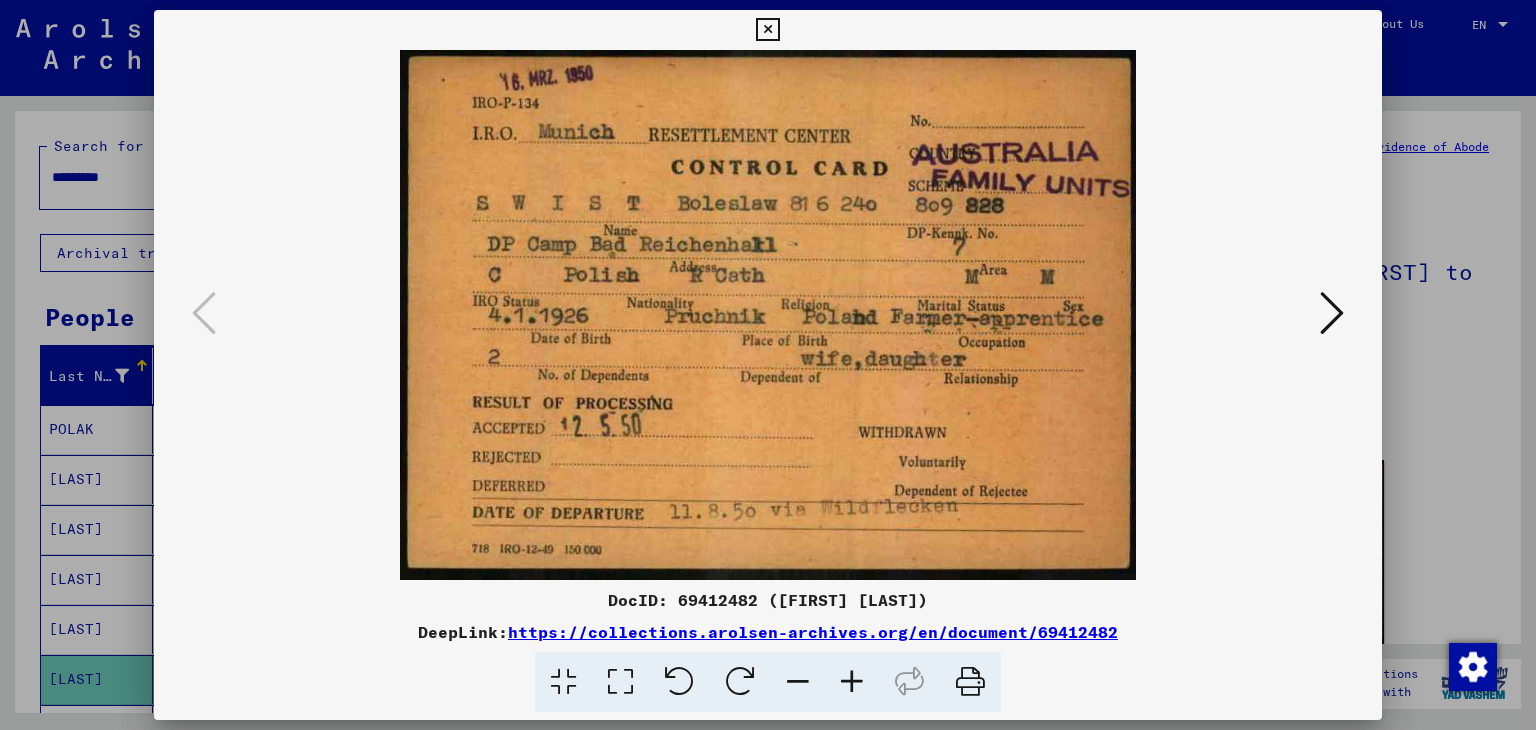 click at bounding box center (767, 30) 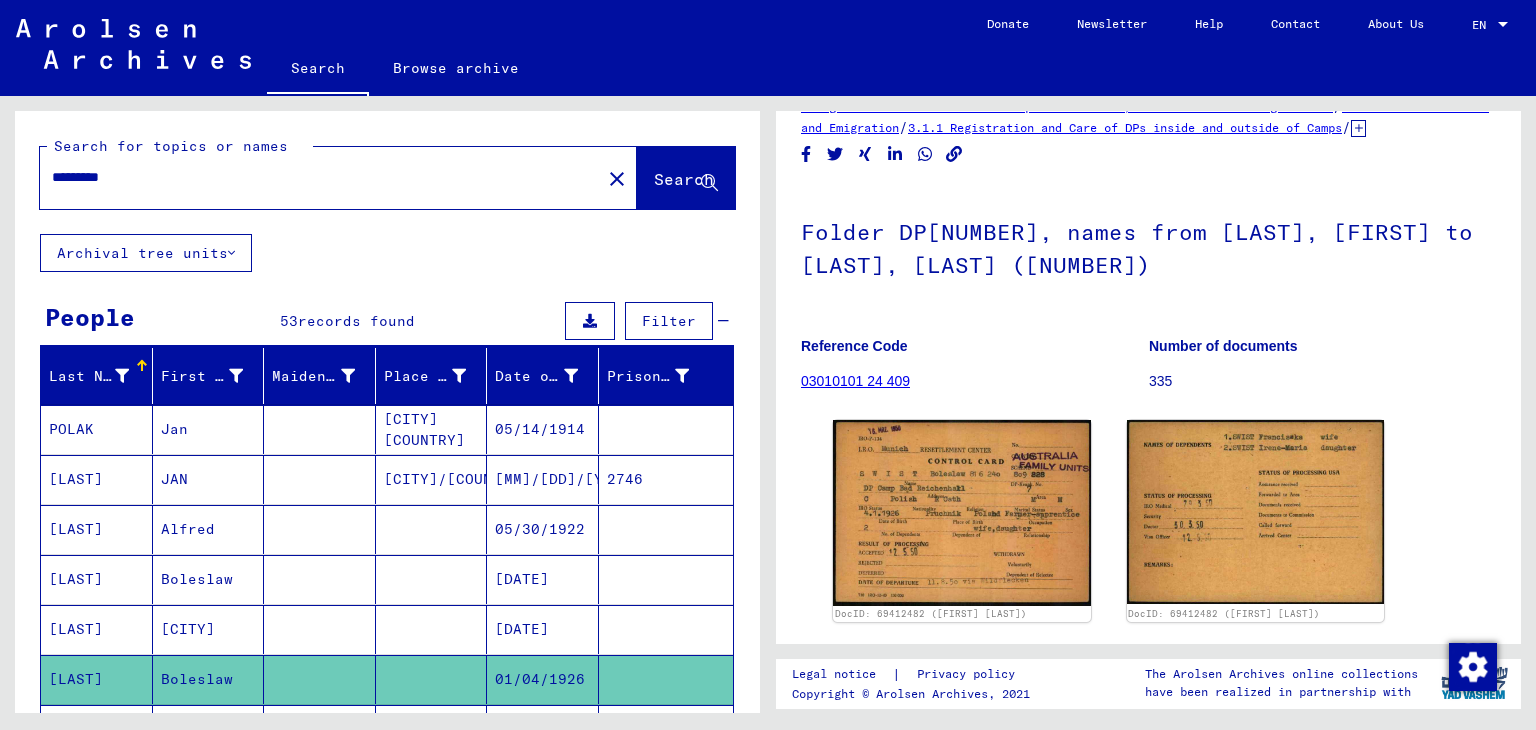 scroll, scrollTop: 80, scrollLeft: 0, axis: vertical 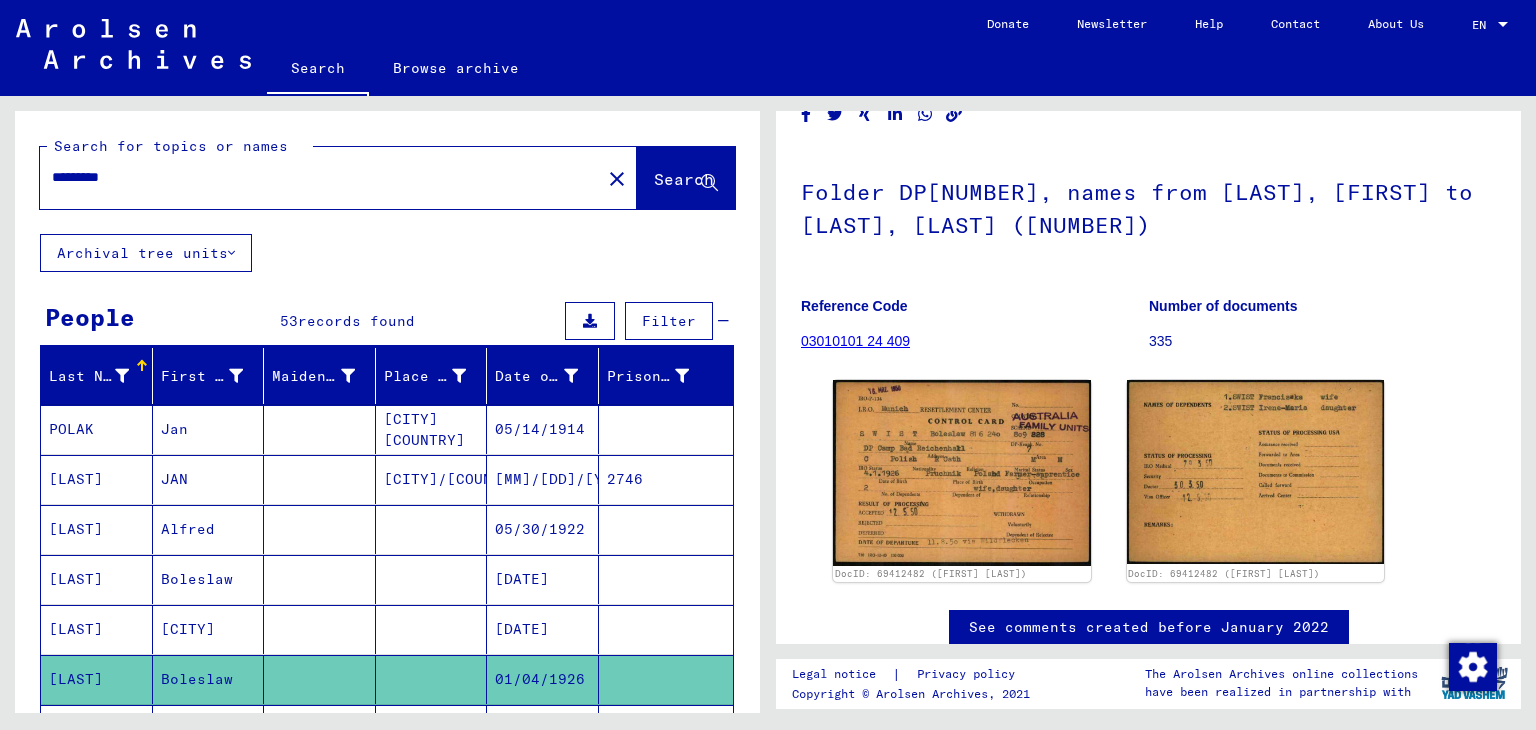 click on "[DATE]" at bounding box center (543, 679) 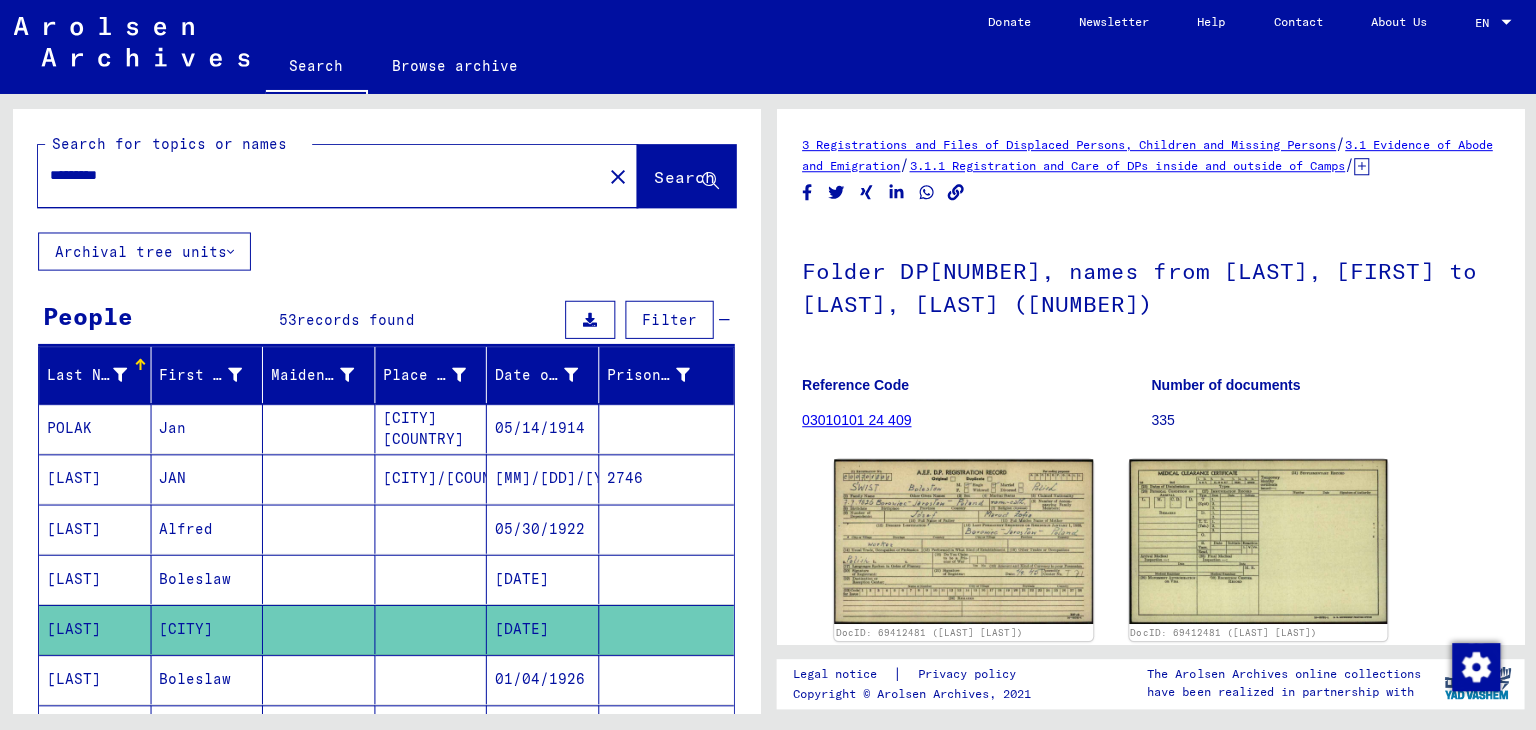 scroll, scrollTop: 0, scrollLeft: 0, axis: both 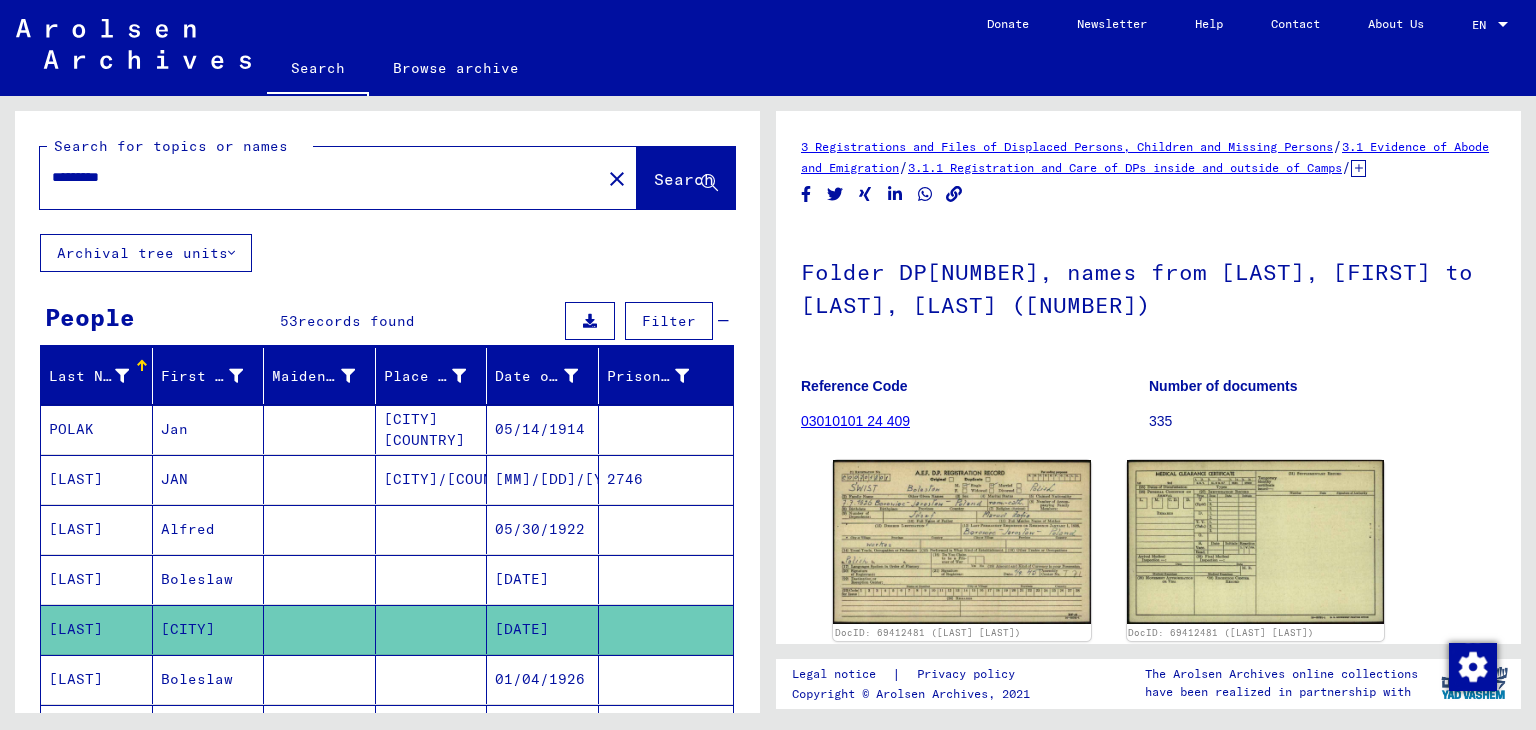 click on "[DATE]" at bounding box center (543, 629) 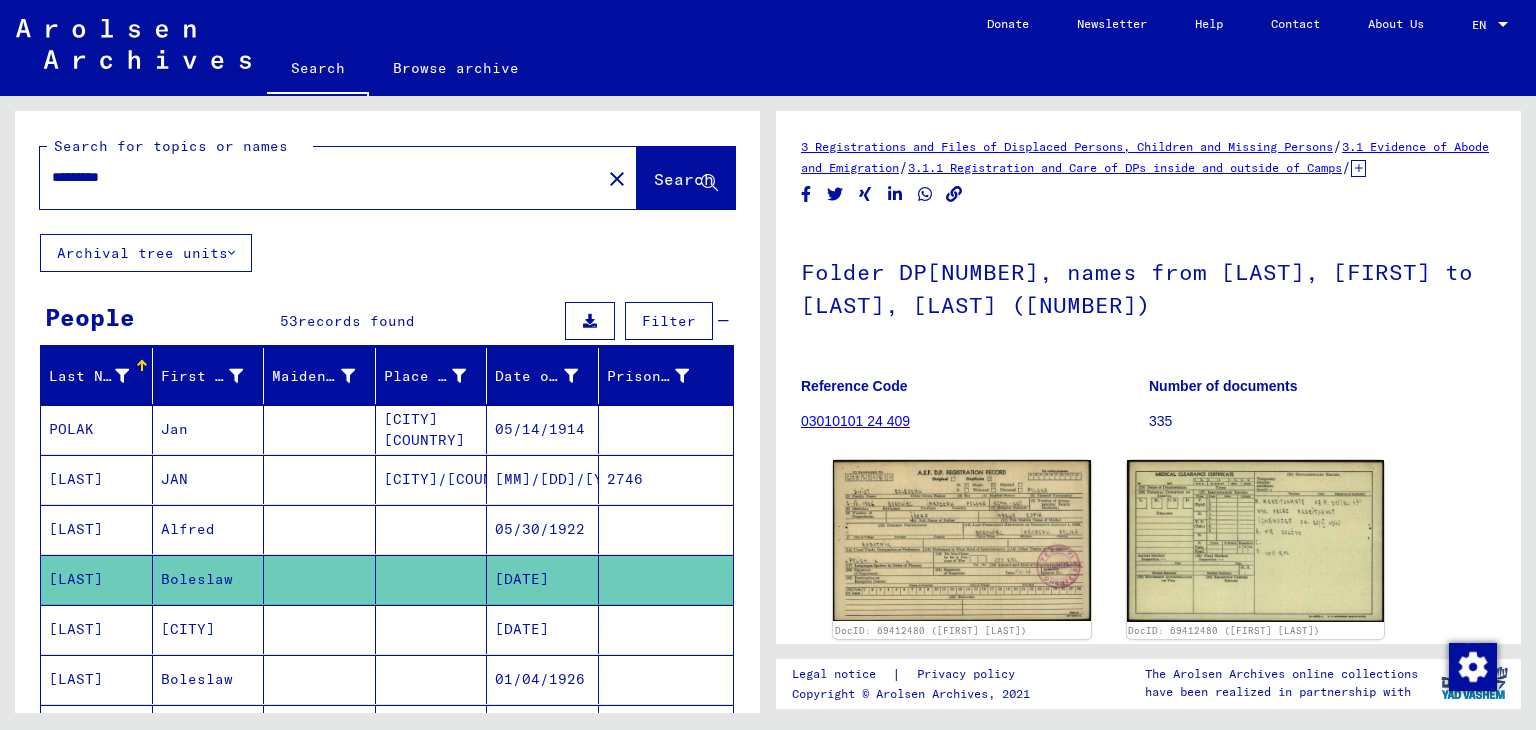 scroll, scrollTop: 0, scrollLeft: 0, axis: both 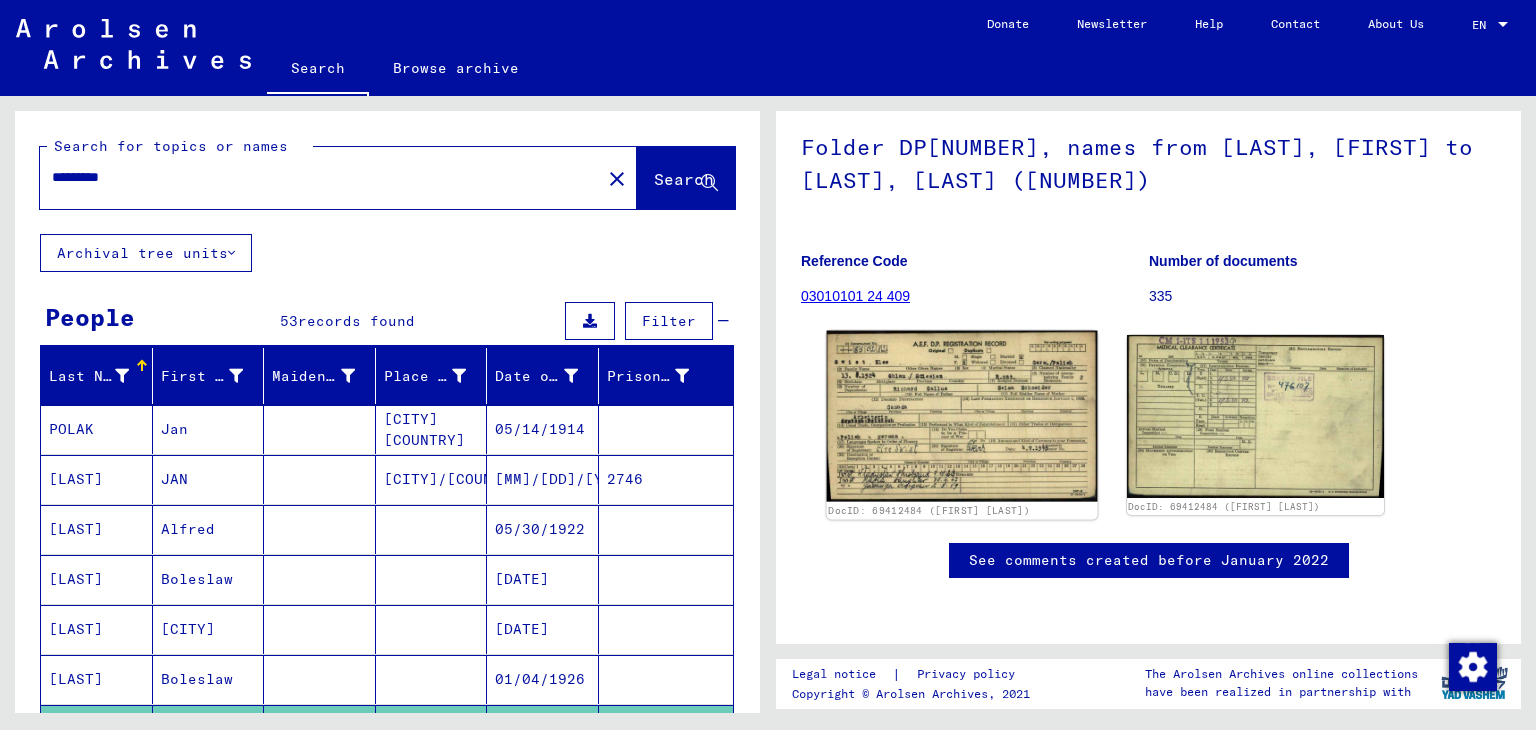 click 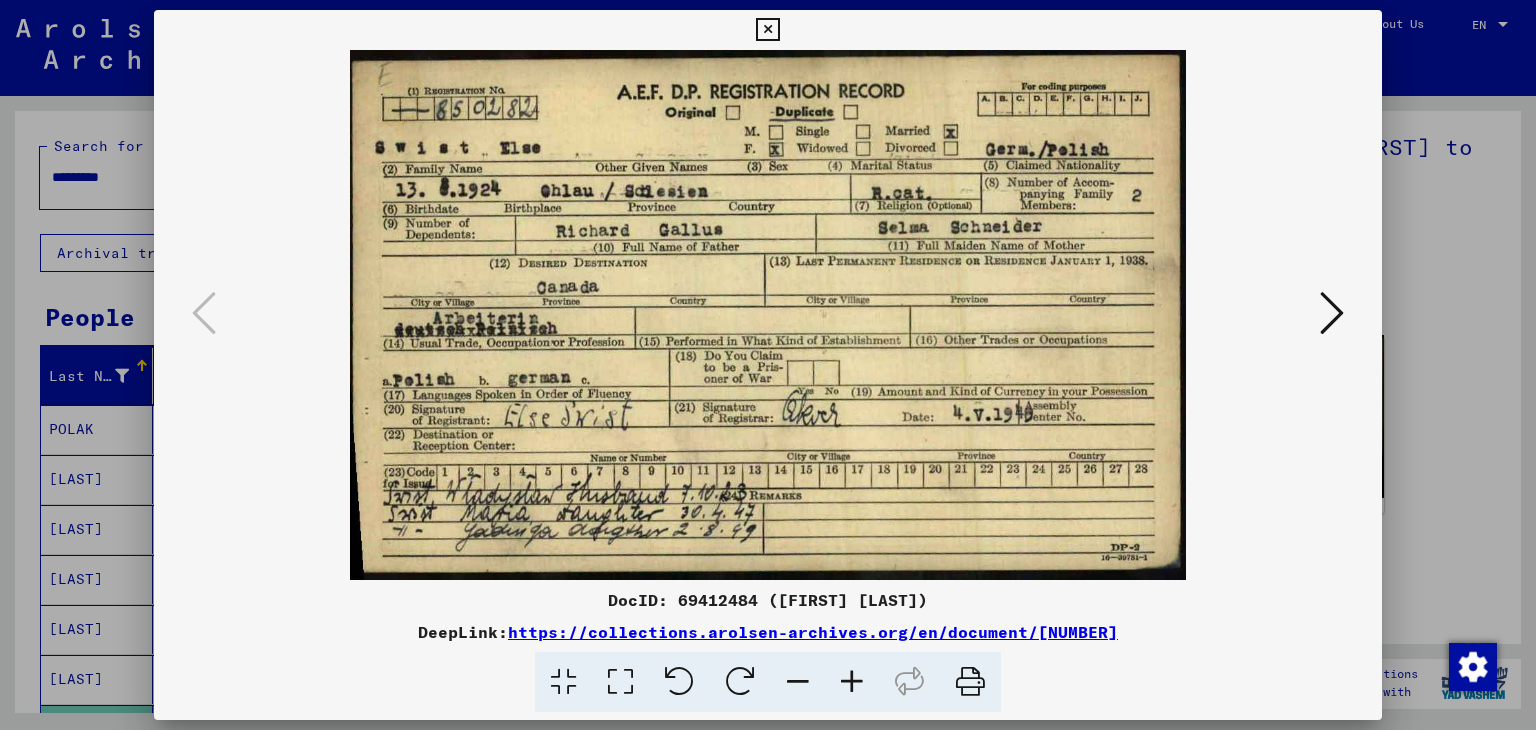 click at bounding box center [768, 315] 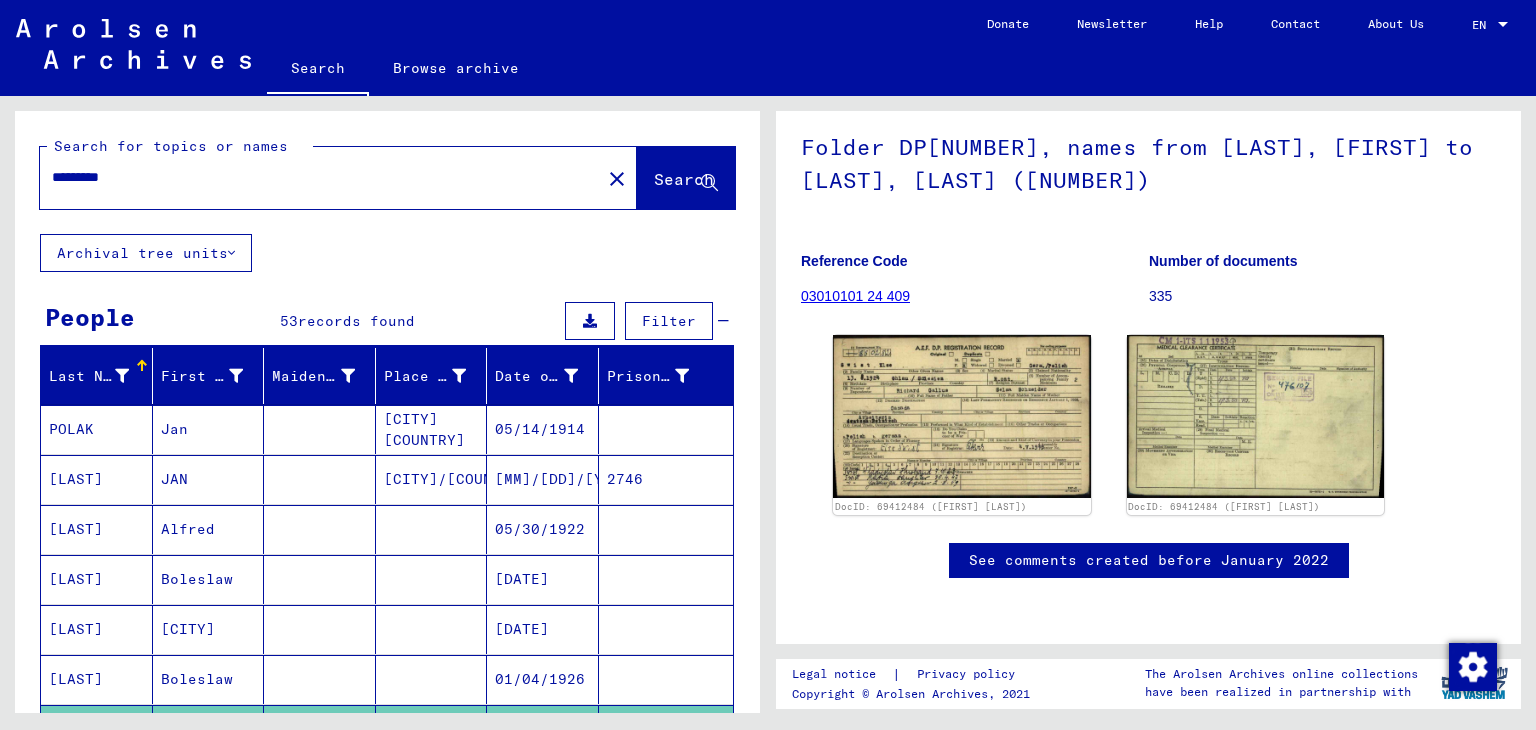 click on "Search   Browse archive   Detailed questions/information about the documents? Send us an inquiry for free.  Donate Newsletter Help Contact About Us EN EN Search for topics or names ********* close  Search   Archival tree units  People 53  records found  Filter   Last Name   First Name   Maiden Name   Place of Birth   Date of Birth   Prisoner #   POLAK   Jan      Noy Swist   05/14/1914      SWIST   JAN      PARDOSOWKA/POLEN   02/14/1921   2746   SWIST   Alfred         05/30/1922      SWIST   Boleslaw         07/07/1926      SWIST   Bolestow         07/07/1926      SWIST   Boleslaw         01/04/1926      SWIST   Else         1924      SWIST   Else         08/13/1924      SWIST   Else         08/13/1924      SWIST   Else         08/13/1924      SWIST   Henryk      Swarza/Poznan   01/17/1909      SWIST   Jadwiga         08/02/1949      SWIST   Yadixiga         08/02/1949      SWIST   JADWIGA WLADYSLAWA         08/02/1949      SWIST   Ingrid         10/31/1945      SWIST   Jan         01/03/1906      SWIST  *" 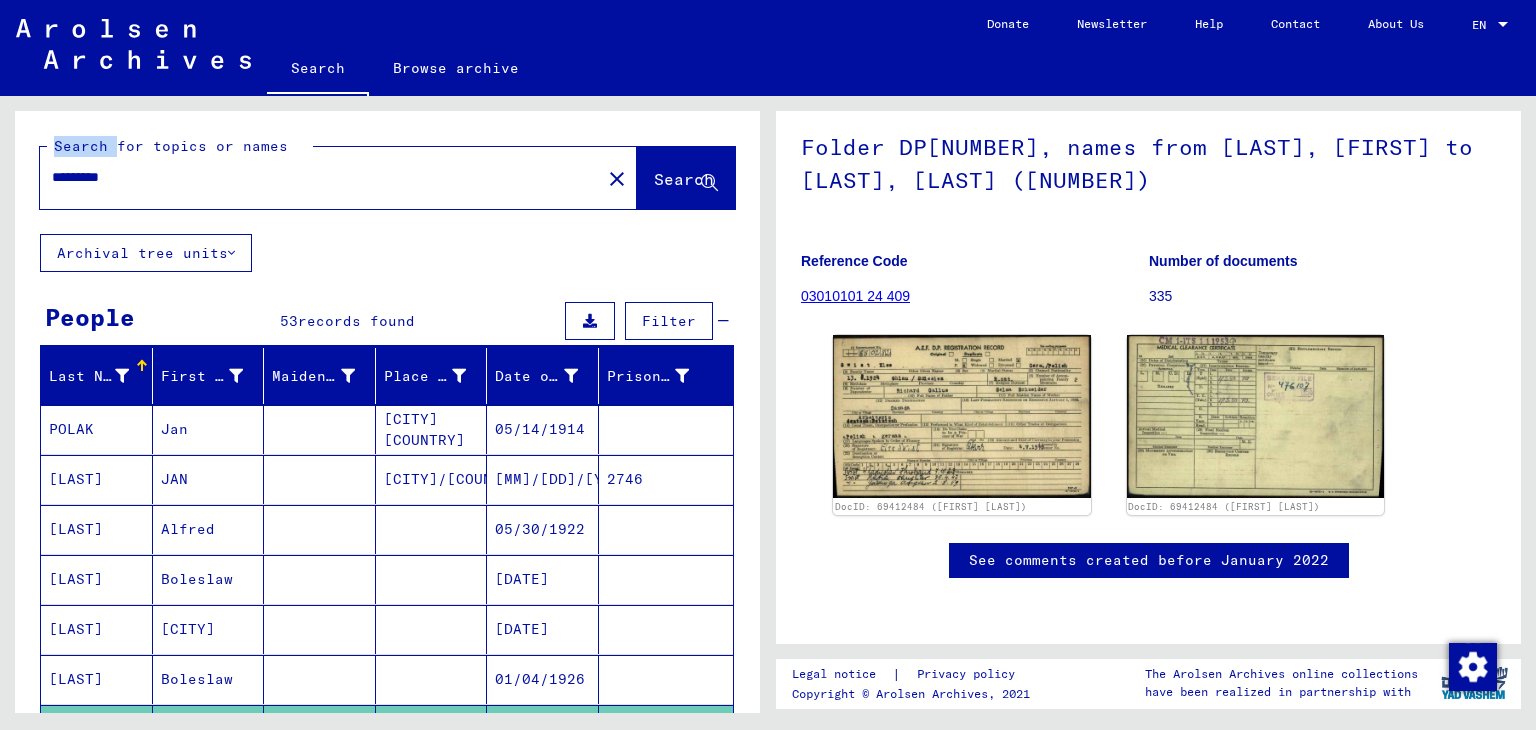 click on "Search   Browse archive   Detailed questions/information about the documents? Send us an inquiry for free.  Donate Newsletter Help Contact About Us EN EN Search for topics or names ********* close  Search   Archival tree units  People 53  records found  Filter   Last Name   First Name   Maiden Name   Place of Birth   Date of Birth   Prisoner #   POLAK   Jan      Noy Swist   05/14/1914      SWIST   JAN      PARDOSOWKA/POLEN   02/14/1921   2746   SWIST   Alfred         05/30/1922      SWIST   Boleslaw         07/07/1926      SWIST   Bolestow         07/07/1926      SWIST   Boleslaw         01/04/1926      SWIST   Else         1924      SWIST   Else         08/13/1924      SWIST   Else         08/13/1924      SWIST   Else         08/13/1924      SWIST   Henryk      Swarza/Poznan   01/17/1909      SWIST   Jadwiga         08/02/1949      SWIST   Yadixiga         08/02/1949      SWIST   JADWIGA WLADYSLAWA         08/02/1949      SWIST   Ingrid         10/31/1945      SWIST   Jan         01/03/1906      SWIST  *" 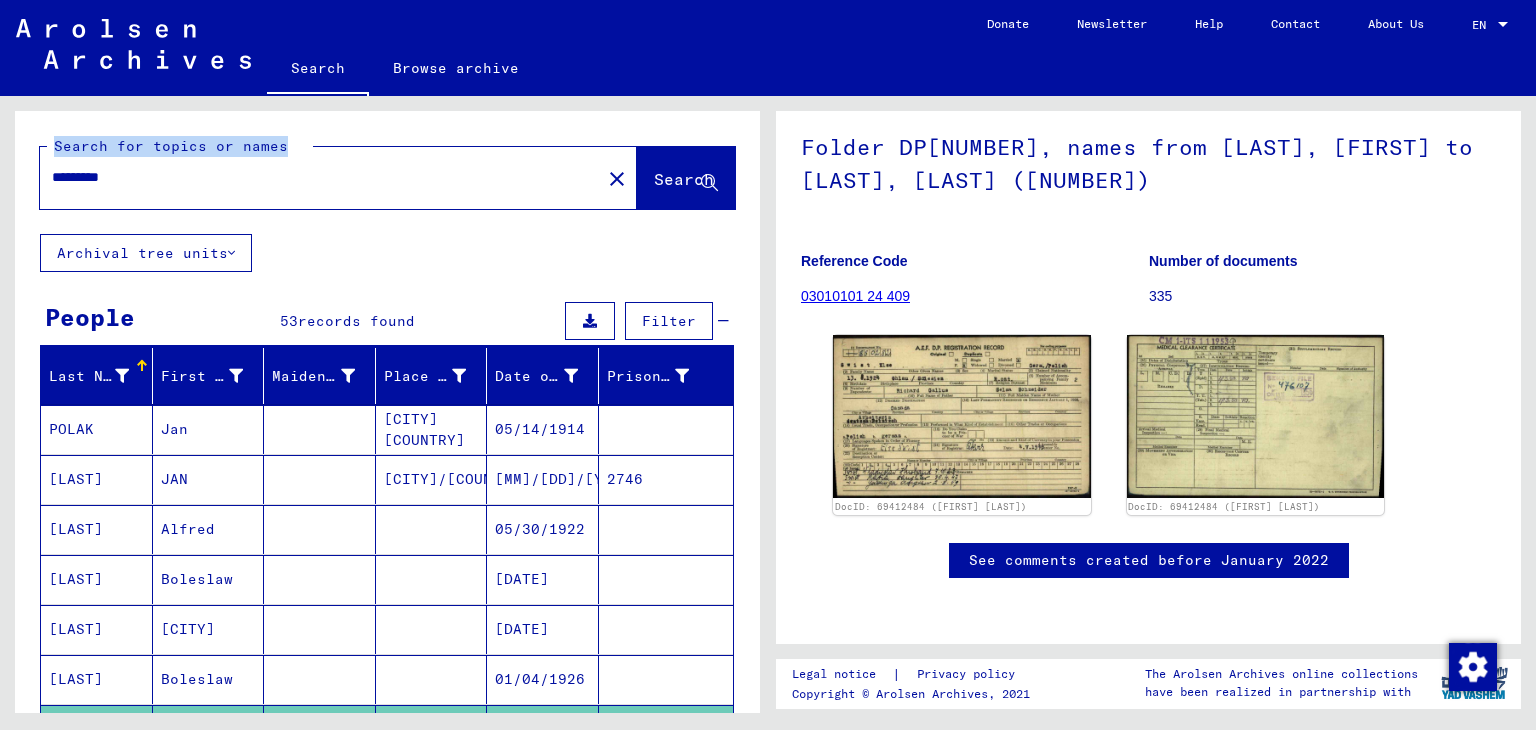 click on "Search   Browse archive   Detailed questions/information about the documents? Send us an inquiry for free.  Donate Newsletter Help Contact About Us EN EN Search for topics or names ********* close  Search   Archival tree units  People 53  records found  Filter   Last Name   First Name   Maiden Name   Place of Birth   Date of Birth   Prisoner #   POLAK   Jan      Noy Swist   05/14/1914      SWIST   JAN      PARDOSOWKA/POLEN   02/14/1921   2746   SWIST   Alfred         05/30/1922      SWIST   Boleslaw         07/07/1926      SWIST   Bolestow         07/07/1926      SWIST   Boleslaw         01/04/1926      SWIST   Else         1924      SWIST   Else         08/13/1924      SWIST   Else         08/13/1924      SWIST   Else         08/13/1924      SWIST   Henryk      Swarza/Poznan   01/17/1909      SWIST   Jadwiga         08/02/1949      SWIST   Yadixiga         08/02/1949      SWIST   JADWIGA WLADYSLAWA         08/02/1949      SWIST   Ingrid         10/31/1945      SWIST   Jan         01/03/1906      SWIST  *" 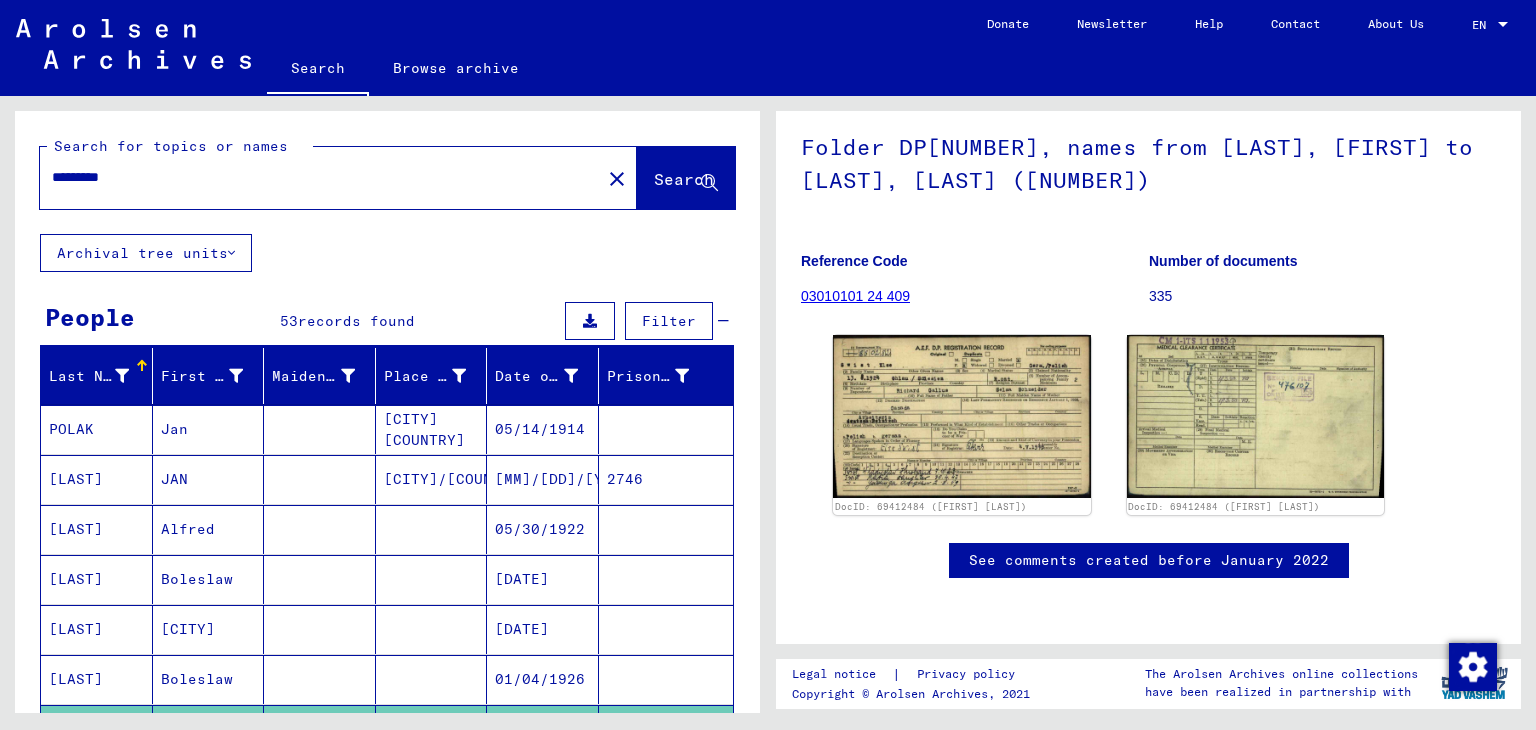 click on "Search   Browse archive   Detailed questions/information about the documents? Send us an inquiry for free.  Donate Newsletter Help Contact About Us EN EN Search for topics or names ********* close  Search   Archival tree units  People 53  records found  Filter   Last Name   First Name   Maiden Name   Place of Birth   Date of Birth   Prisoner #   POLAK   Jan      Noy Swist   05/14/1914      SWIST   JAN      PARDOSOWKA/POLEN   02/14/1921   2746   SWIST   Alfred         05/30/1922      SWIST   Boleslaw         07/07/1926      SWIST   Bolestow         07/07/1926      SWIST   Boleslaw         01/04/1926      SWIST   Else         1924      SWIST   Else         08/13/1924      SWIST   Else         08/13/1924      SWIST   Else         08/13/1924      SWIST   Henryk      Swarza/Poznan   01/17/1909      SWIST   Jadwiga         08/02/1949      SWIST   Yadixiga         08/02/1949      SWIST   JADWIGA WLADYSLAWA         08/02/1949      SWIST   Ingrid         10/31/1945      SWIST   Jan         01/03/1906      SWIST  *" 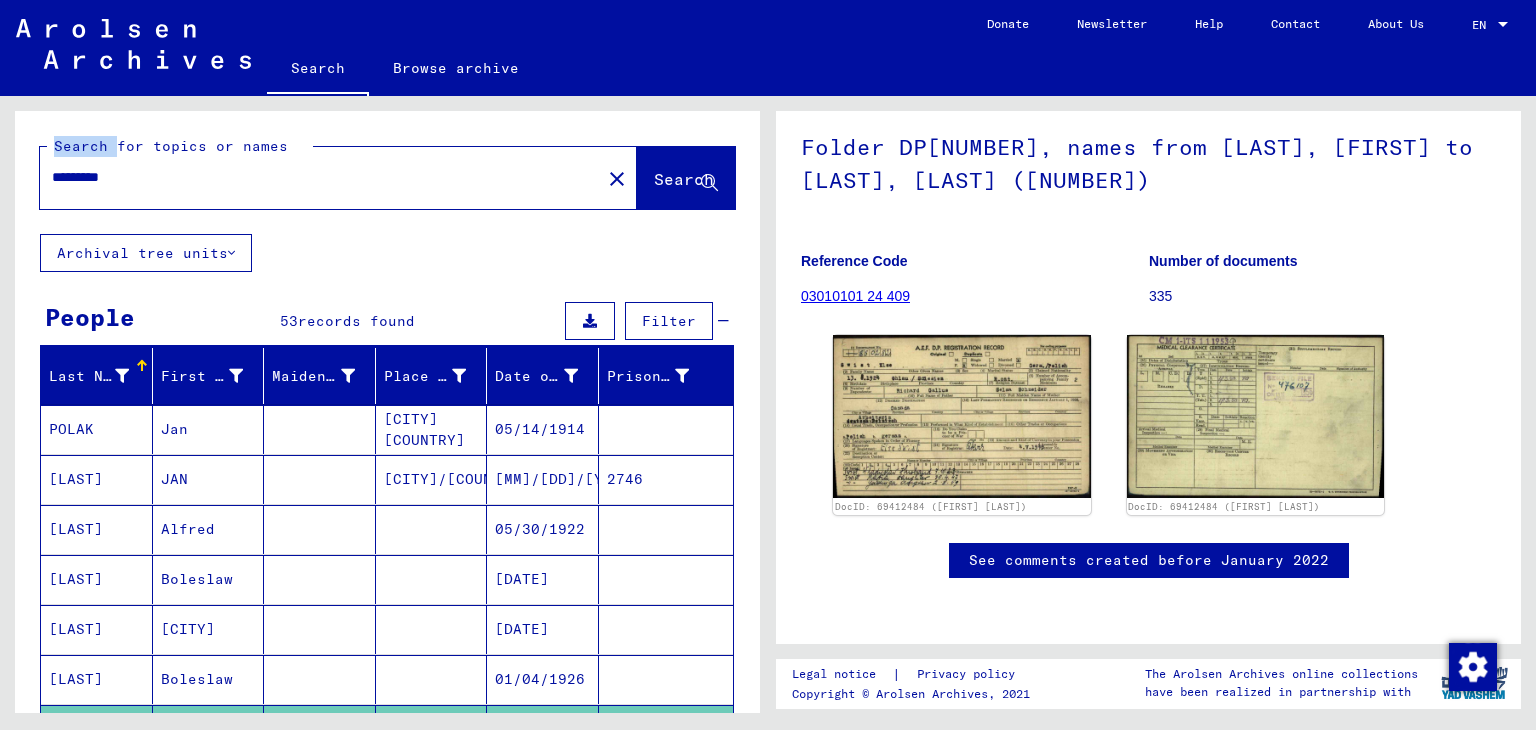 click on "Search   Browse archive   Detailed questions/information about the documents? Send us an inquiry for free.  Donate Newsletter Help Contact About Us EN EN Search for topics or names ********* close  Search   Archival tree units  People 53  records found  Filter   Last Name   First Name   Maiden Name   Place of Birth   Date of Birth   Prisoner #   POLAK   Jan      Noy Swist   05/14/1914      SWIST   JAN      PARDOSOWKA/POLEN   02/14/1921   2746   SWIST   Alfred         05/30/1922      SWIST   Boleslaw         07/07/1926      SWIST   Bolestow         07/07/1926      SWIST   Boleslaw         01/04/1926      SWIST   Else         1924      SWIST   Else         08/13/1924      SWIST   Else         08/13/1924      SWIST   Else         08/13/1924      SWIST   Henryk      Swarza/Poznan   01/17/1909      SWIST   Jadwiga         08/02/1949      SWIST   Yadixiga         08/02/1949      SWIST   JADWIGA WLADYSLAWA         08/02/1949      SWIST   Ingrid         10/31/1945      SWIST   Jan         01/03/1906      SWIST  *" 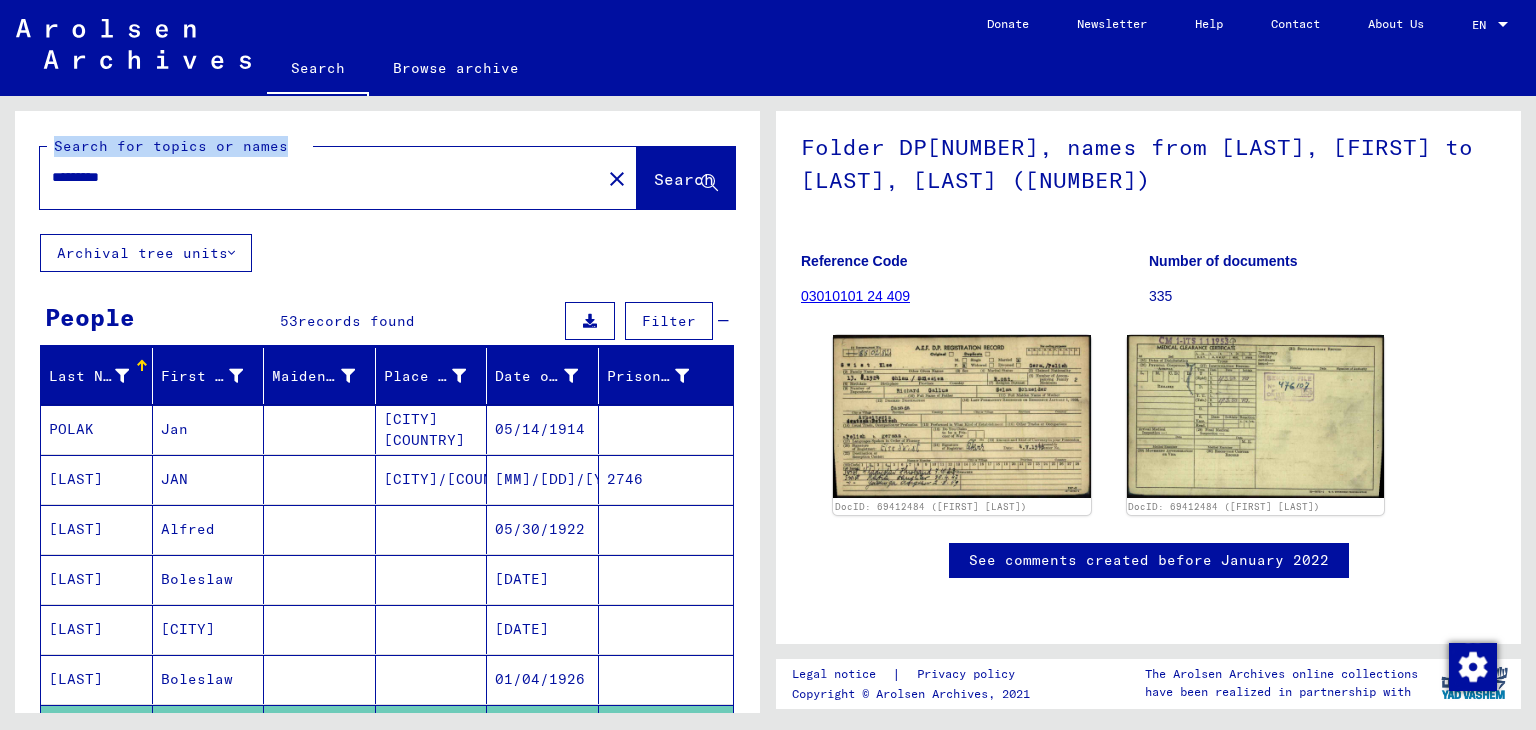 click on "Search   Browse archive   Detailed questions/information about the documents? Send us an inquiry for free.  Donate Newsletter Help Contact About Us EN EN Search for topics or names ********* close  Search   Archival tree units  People 53  records found  Filter   Last Name   First Name   Maiden Name   Place of Birth   Date of Birth   Prisoner #   POLAK   Jan      Noy Swist   05/14/1914      SWIST   JAN      PARDOSOWKA/POLEN   02/14/1921   2746   SWIST   Alfred         05/30/1922      SWIST   Boleslaw         07/07/1926      SWIST   Bolestow         07/07/1926      SWIST   Boleslaw         01/04/1926      SWIST   Else         1924      SWIST   Else         08/13/1924      SWIST   Else         08/13/1924      SWIST   Else         08/13/1924      SWIST   Henryk      Swarza/Poznan   01/17/1909      SWIST   Jadwiga         08/02/1949      SWIST   Yadixiga         08/02/1949      SWIST   JADWIGA WLADYSLAWA         08/02/1949      SWIST   Ingrid         10/31/1945      SWIST   Jan         01/03/1906      SWIST  *" 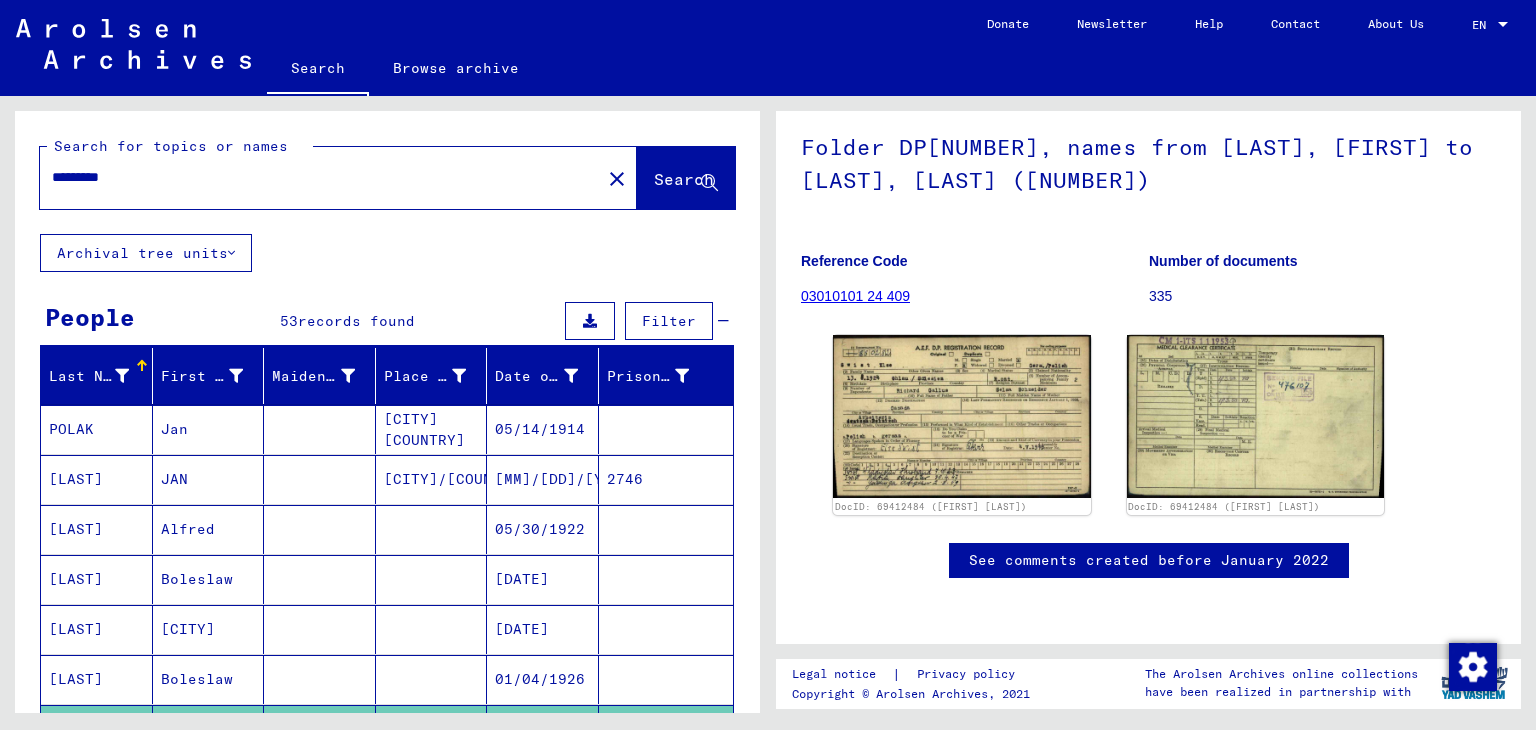 click on "Last Name   First Name   Maiden Name   Place of Birth   Date of Birth   Prisoner #   POLAK   Jan      Noy Swist   05/14/1914      SWIST   JAN      PARDOSOWKA/POLEN   02/14/1921   2746   SWIST   Alfred         05/30/1922      SWIST   Boleslaw         07/07/1926      SWIST   Bolestow         07/07/1926      SWIST   Boleslaw         01/04/1926      SWIST   Else         1924      SWIST   Else         08/13/1924      SWIST   Else         08/13/1924      SWIST   Else         08/13/1924      SWIST   Henryk      Swarza/Poznan   01/17/1909      SWIST   Jadwiga         08/02/1949      SWIST   Yadixiga         08/02/1949      SWIST   JADWIGA WLADYSLAWA         08/02/1949      SWIST   Ingrid         10/31/1945      SWIST   Jan         01/03/1906      SWIST   Jan      Przylek/Rzeszow   11/22/1912      SWIST   Karol         09/01/1948      SWIST   Kazimiera      Kol./Kokanin/Distr./Kalisz   05/20/1923      SWIST   Luba         09/10/1914      SWIST   Luda         09/10/1914      SWIST   Loda         09/10/1914      SWIST" at bounding box center [387, 1067] 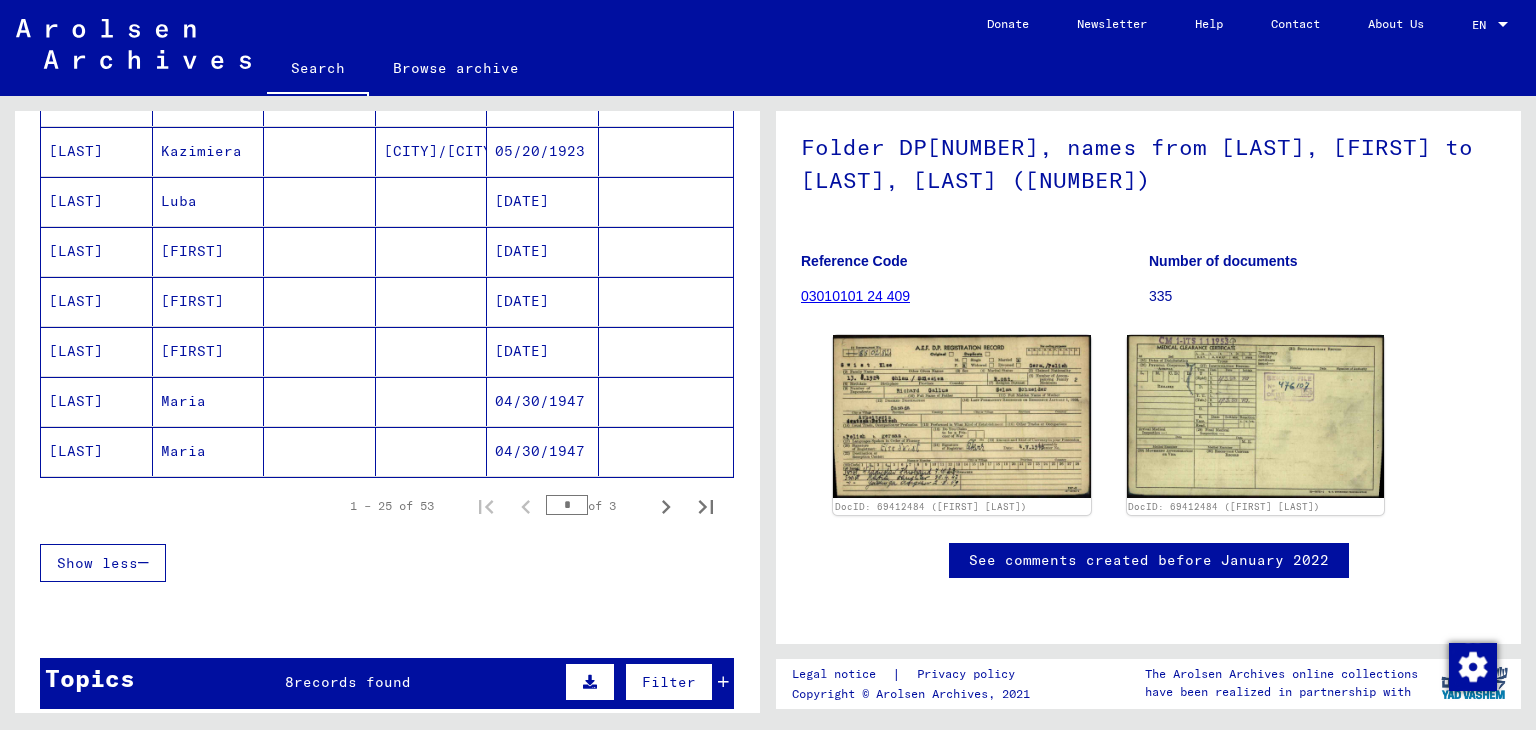 scroll, scrollTop: 1138, scrollLeft: 0, axis: vertical 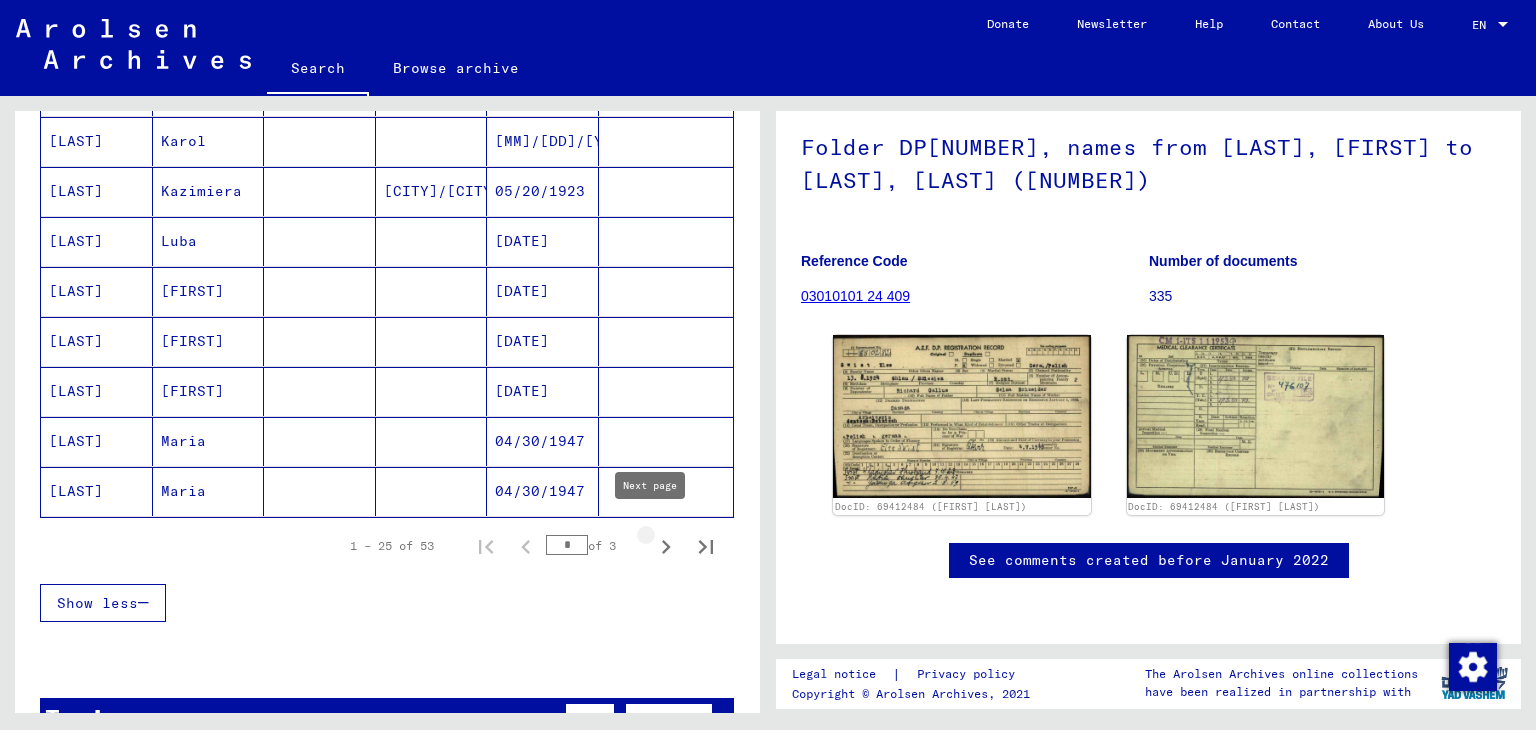 click 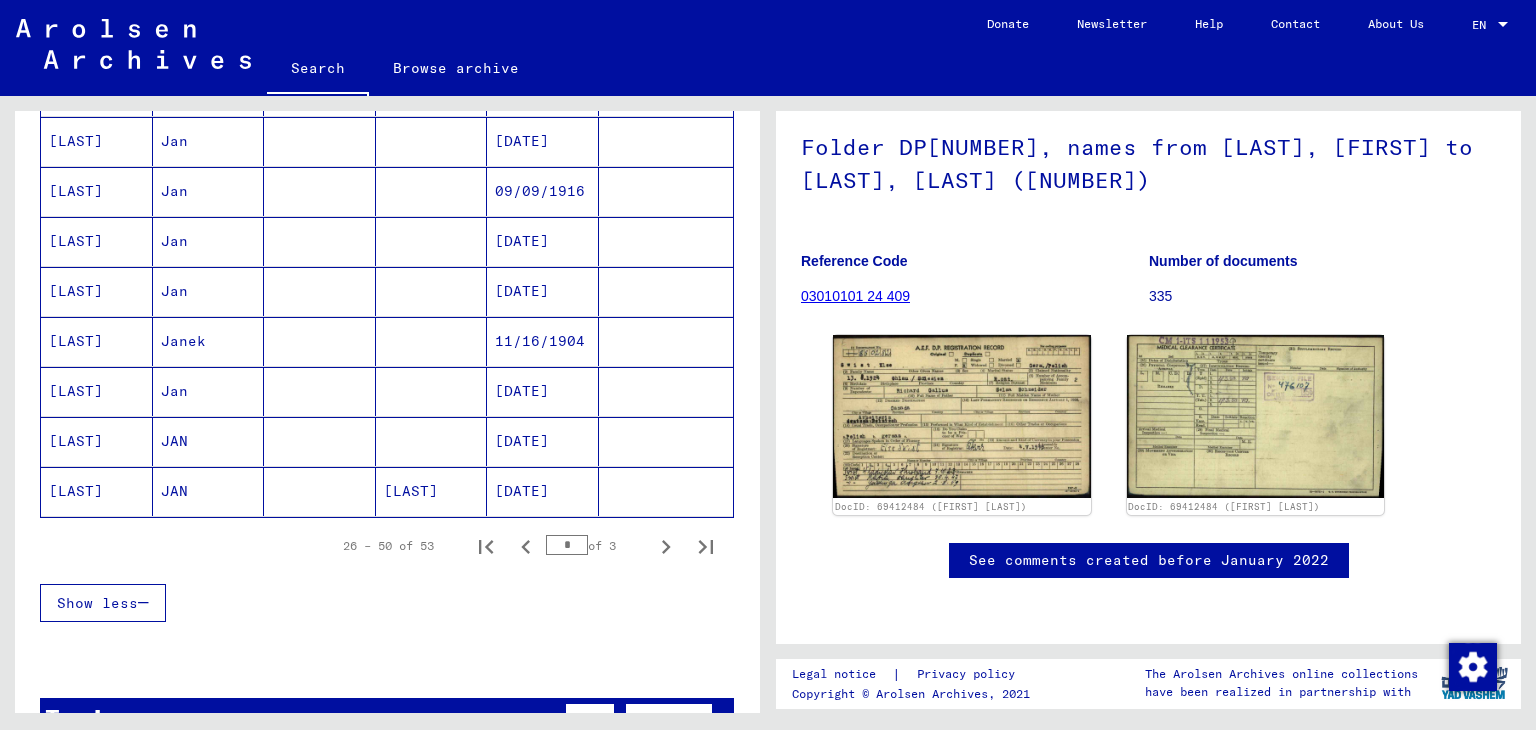 click on "[DATE]" at bounding box center (543, 491) 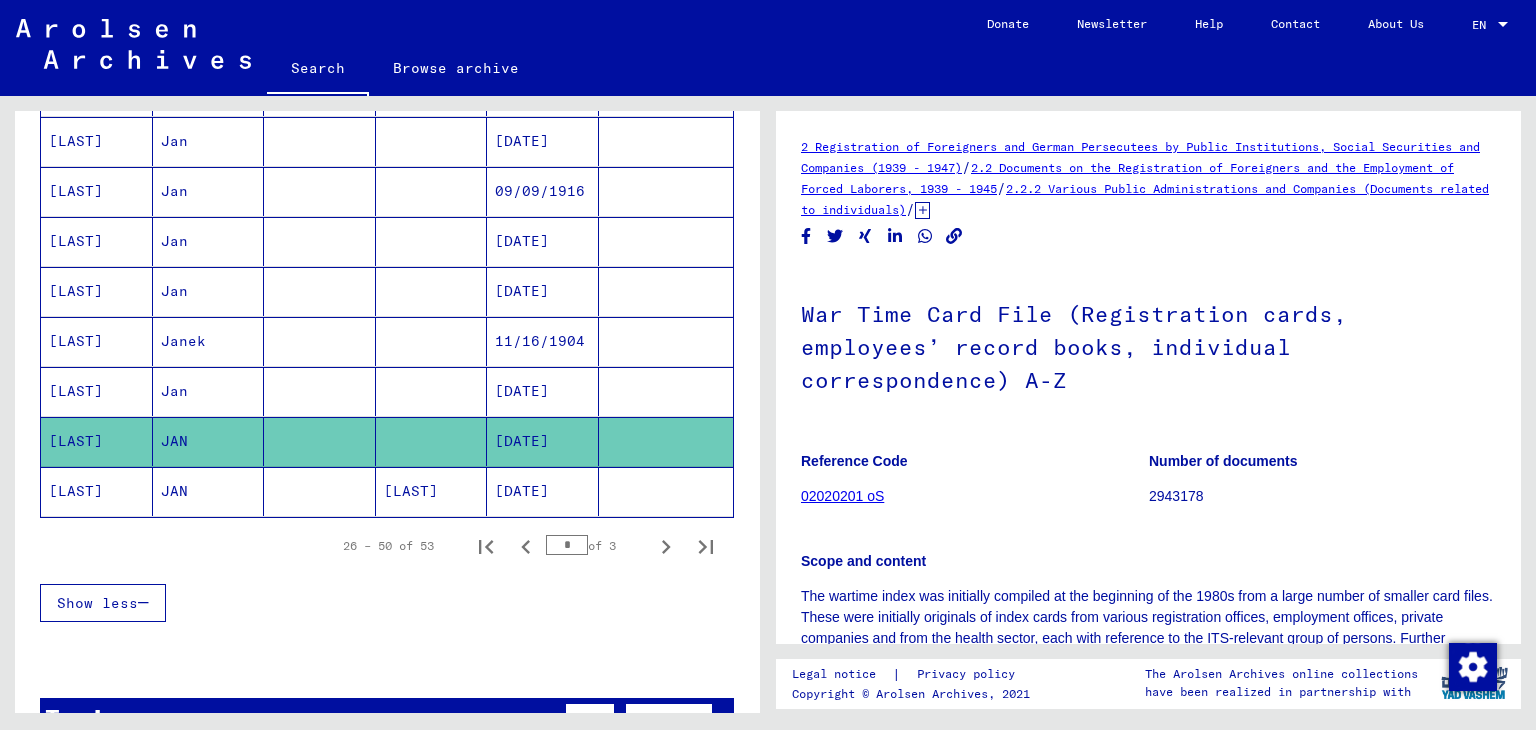scroll, scrollTop: 0, scrollLeft: 0, axis: both 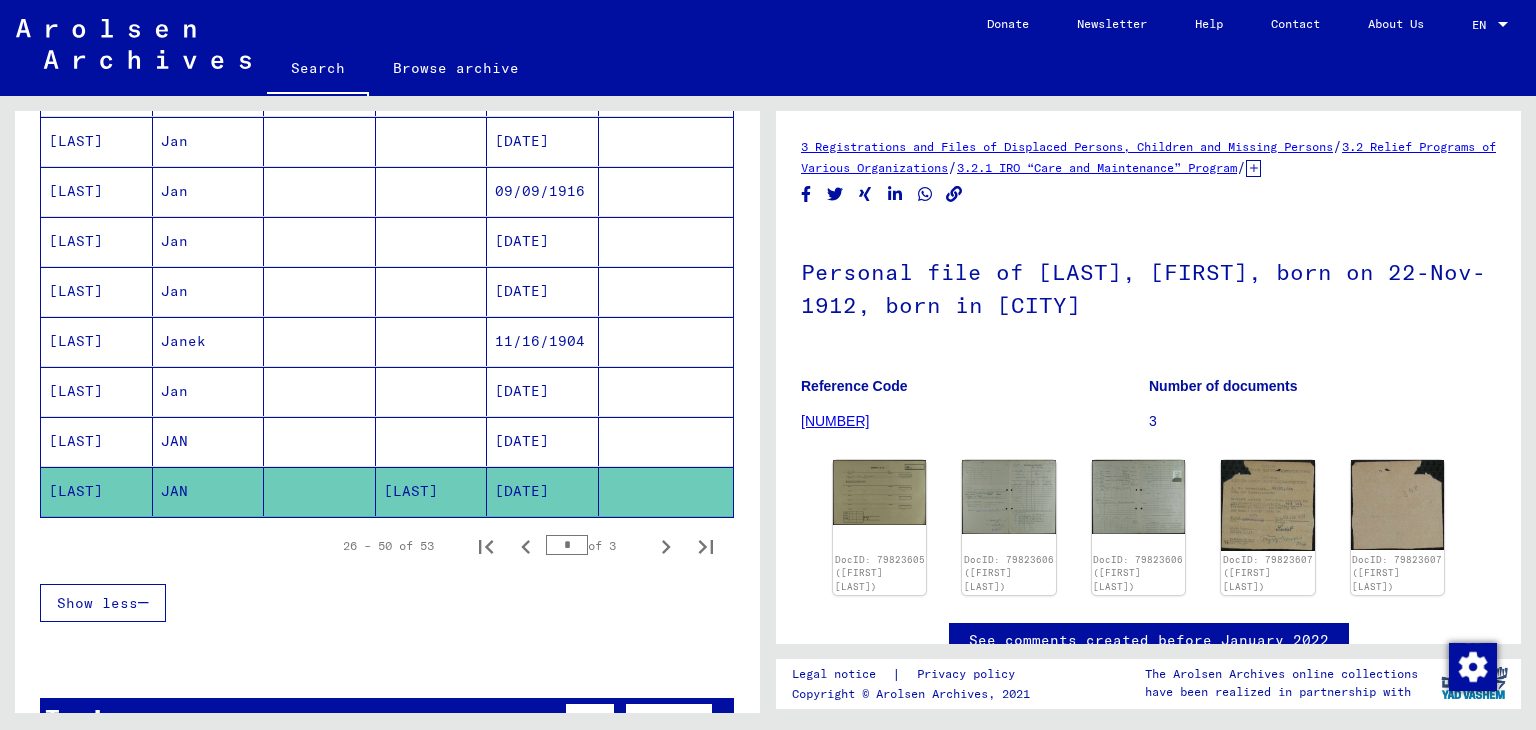 click on "[DATE]" at bounding box center (543, 341) 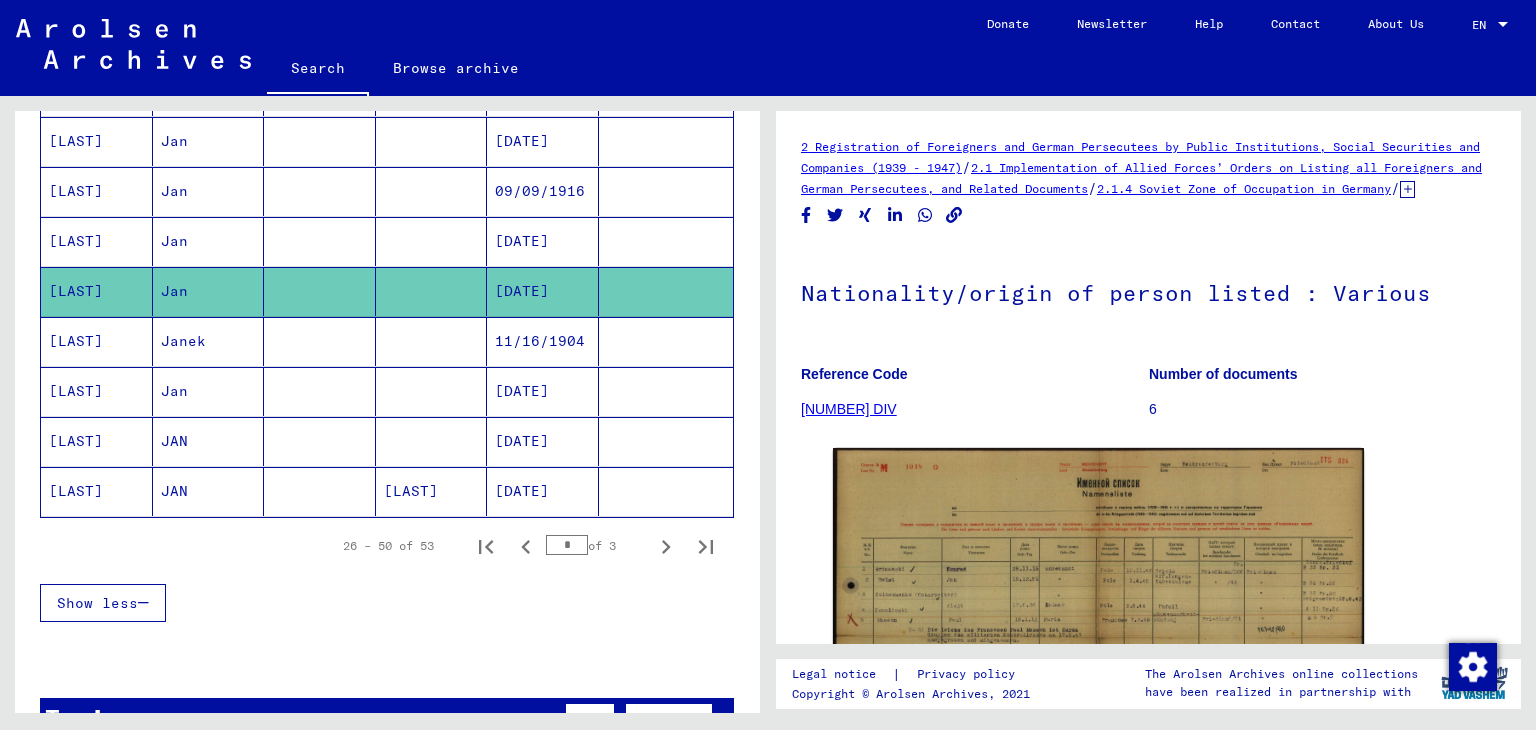 scroll, scrollTop: 0, scrollLeft: 0, axis: both 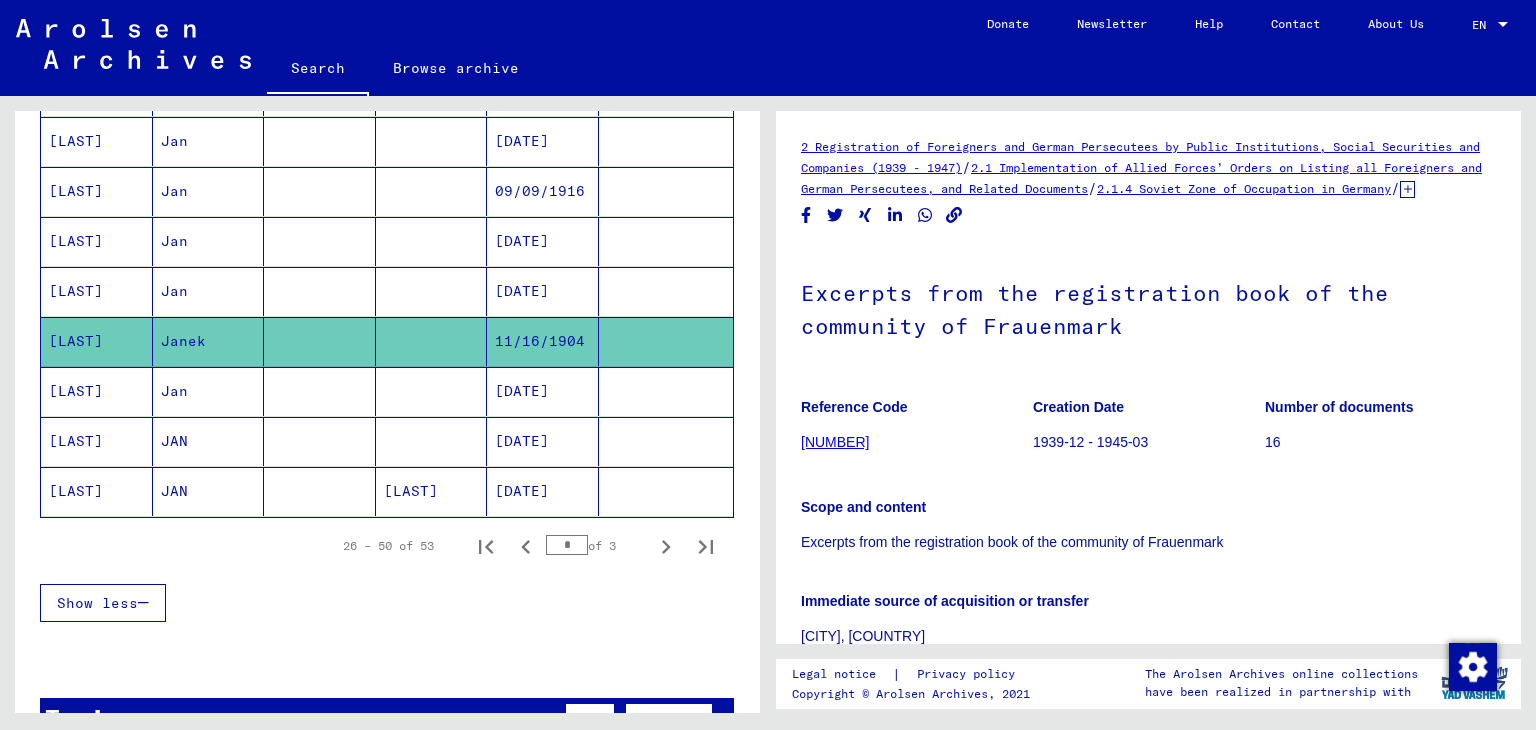 click on "[DATE]" at bounding box center [543, 291] 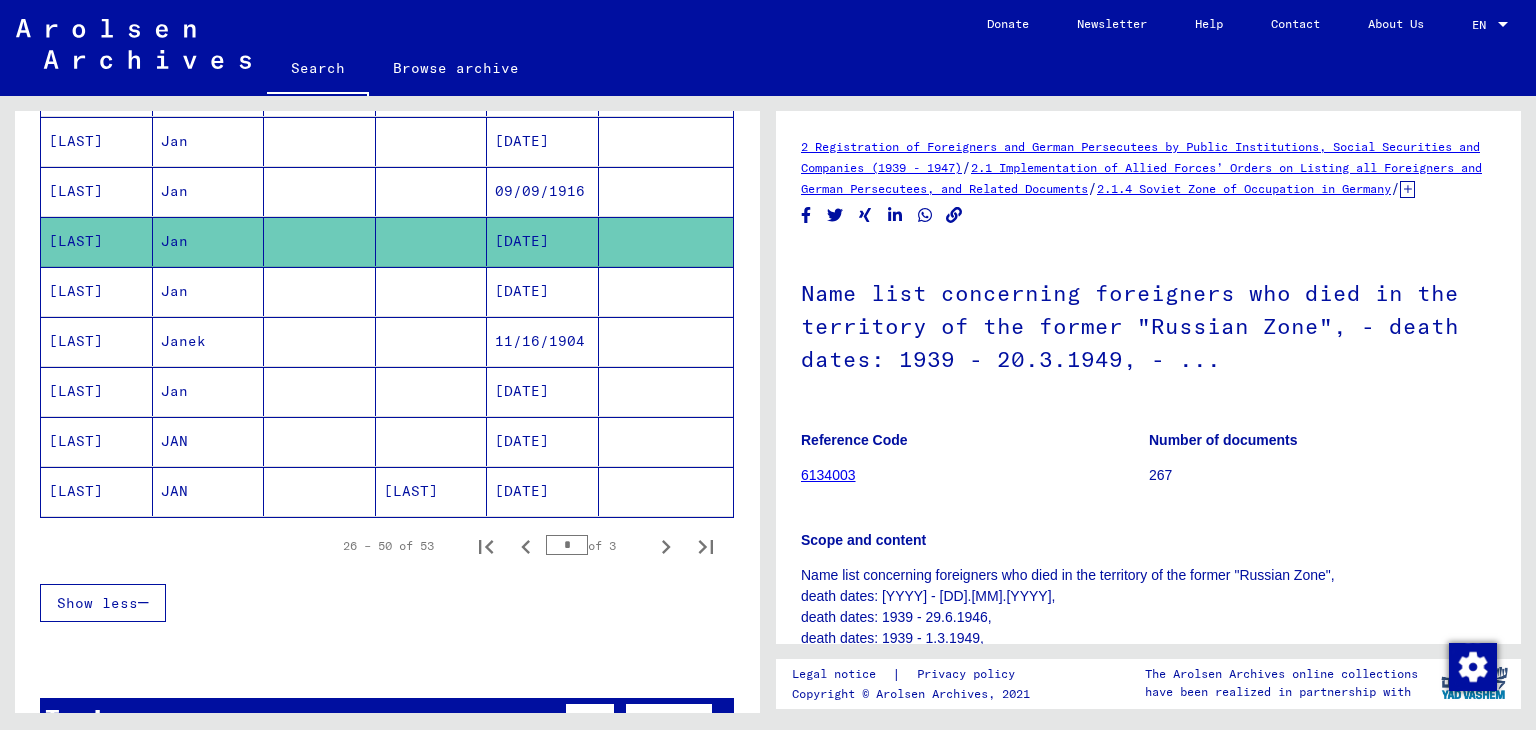 click on "[DATE]" 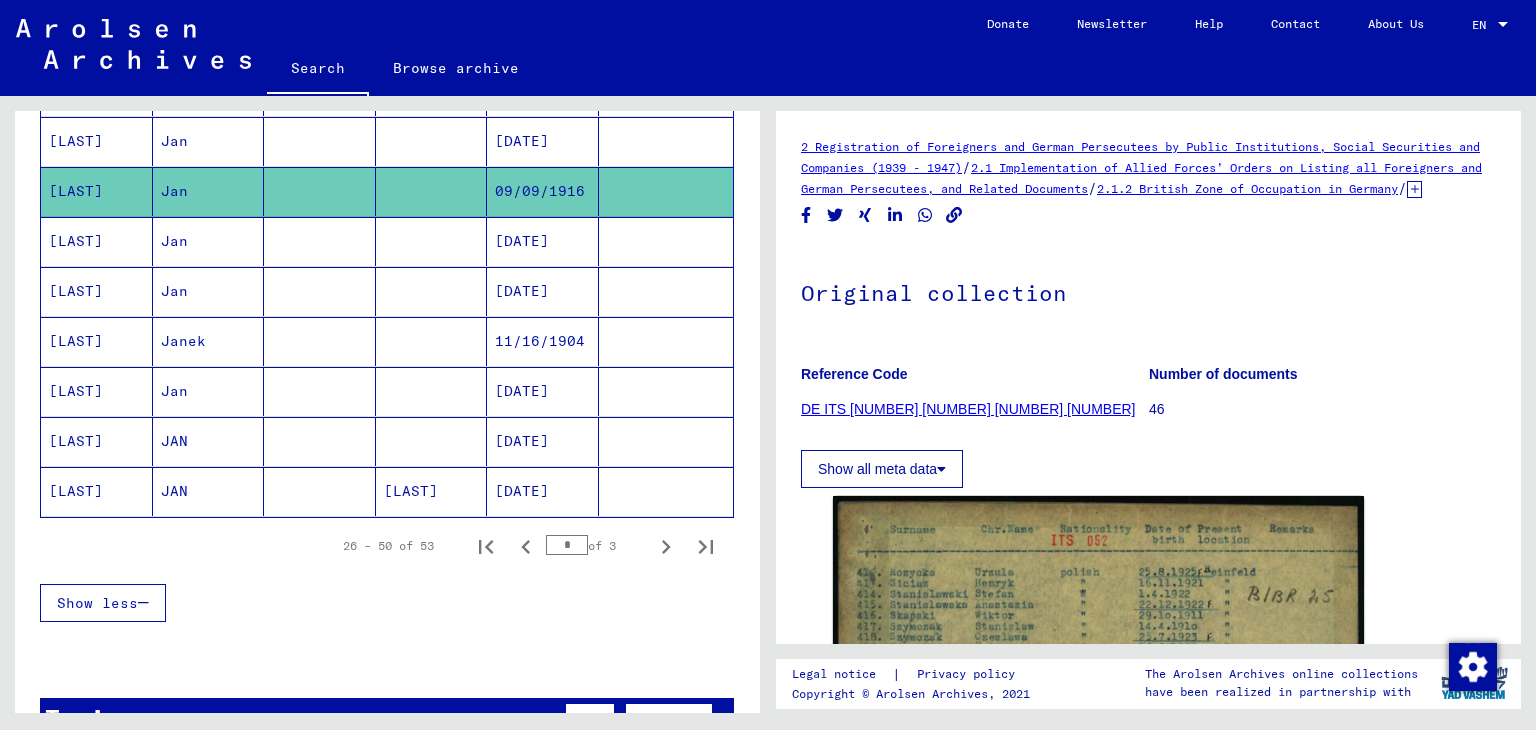 click on "09/09/1916" 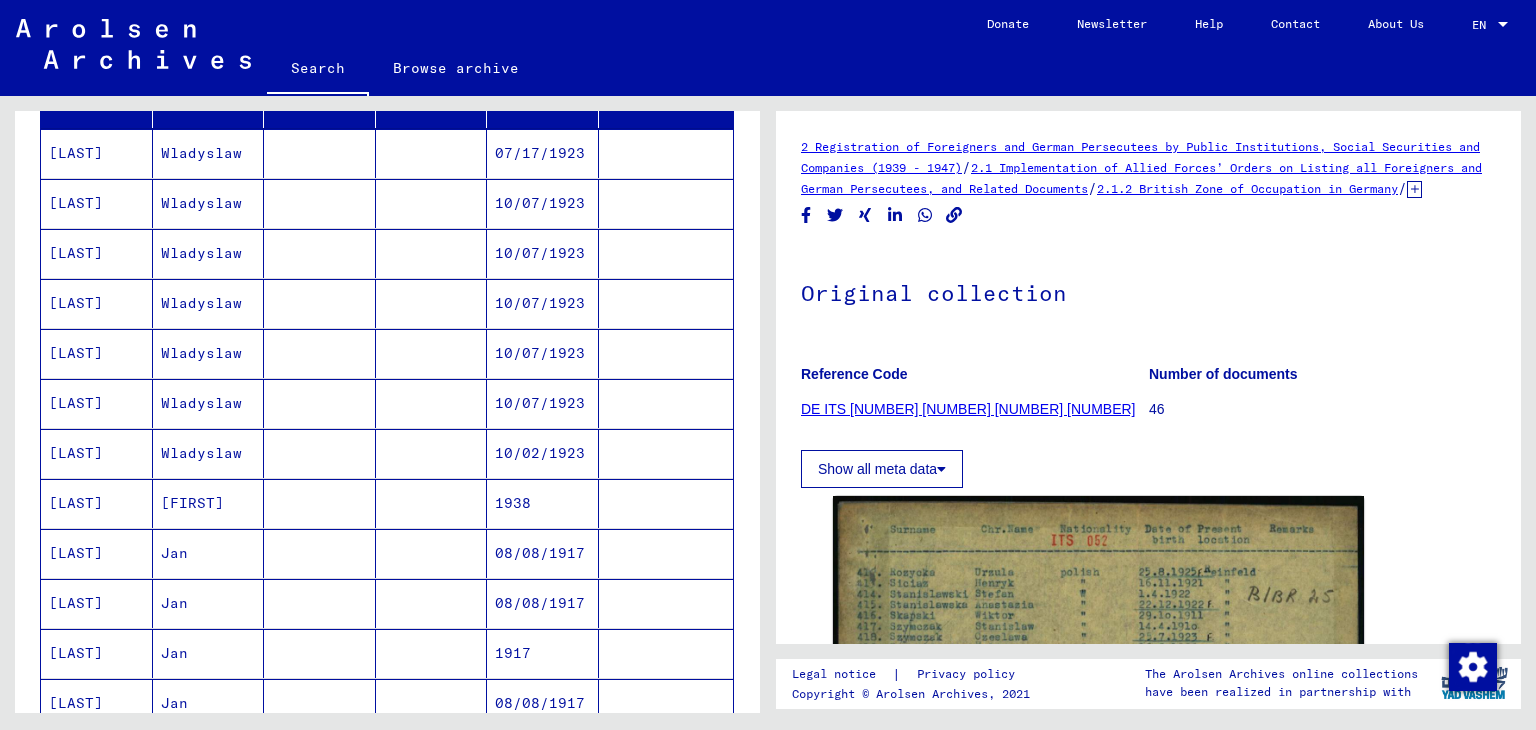 scroll, scrollTop: 258, scrollLeft: 0, axis: vertical 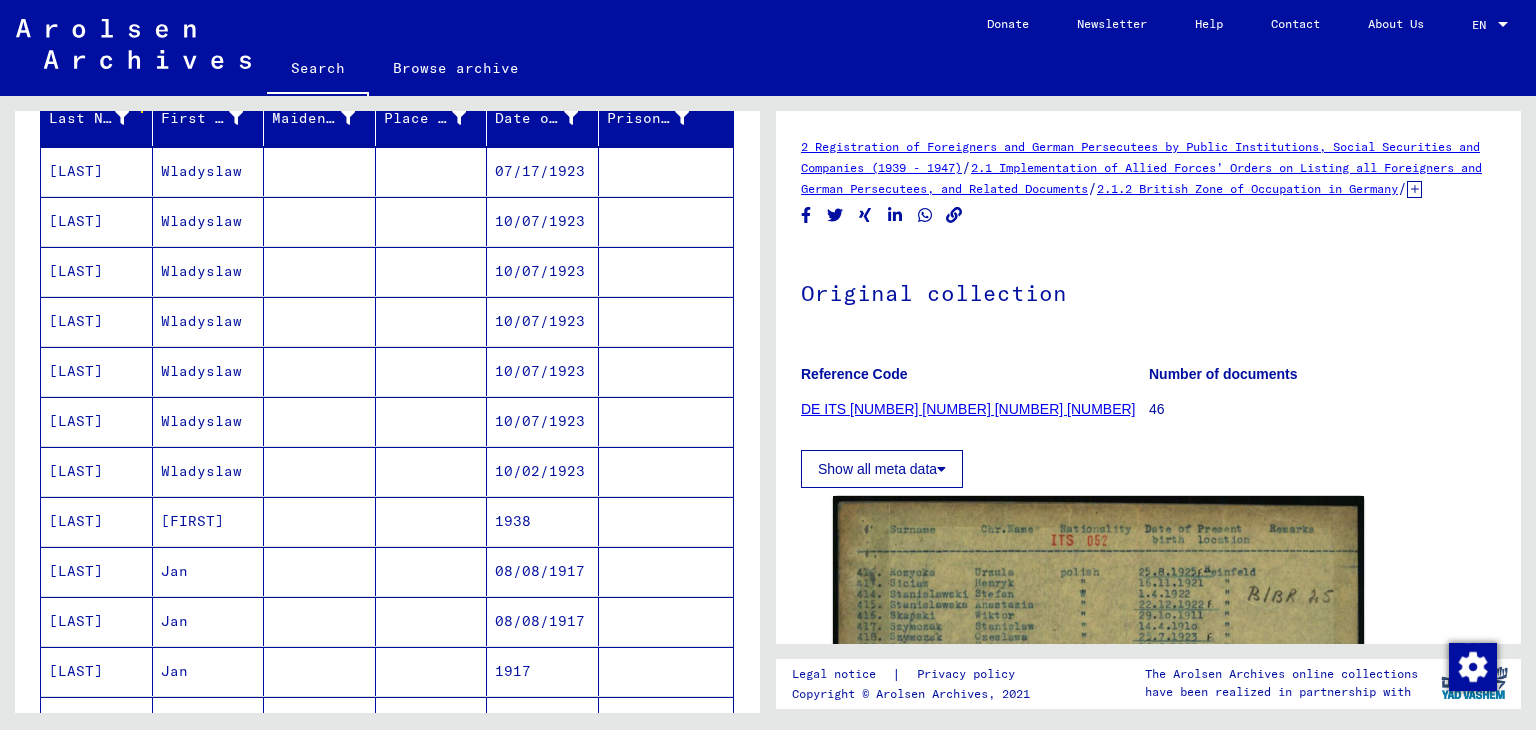 click on "07/17/1923" at bounding box center [543, 221] 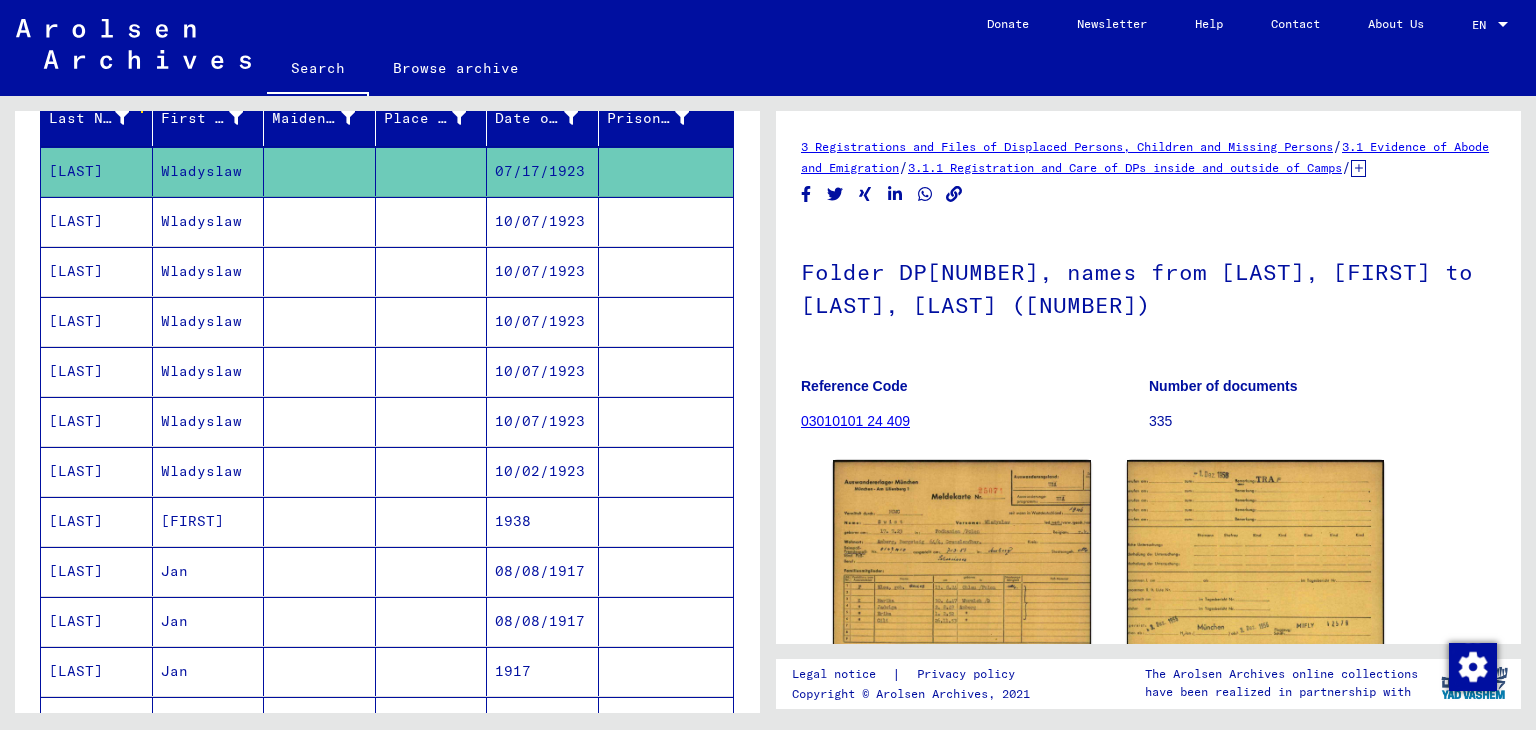 scroll, scrollTop: 0, scrollLeft: 0, axis: both 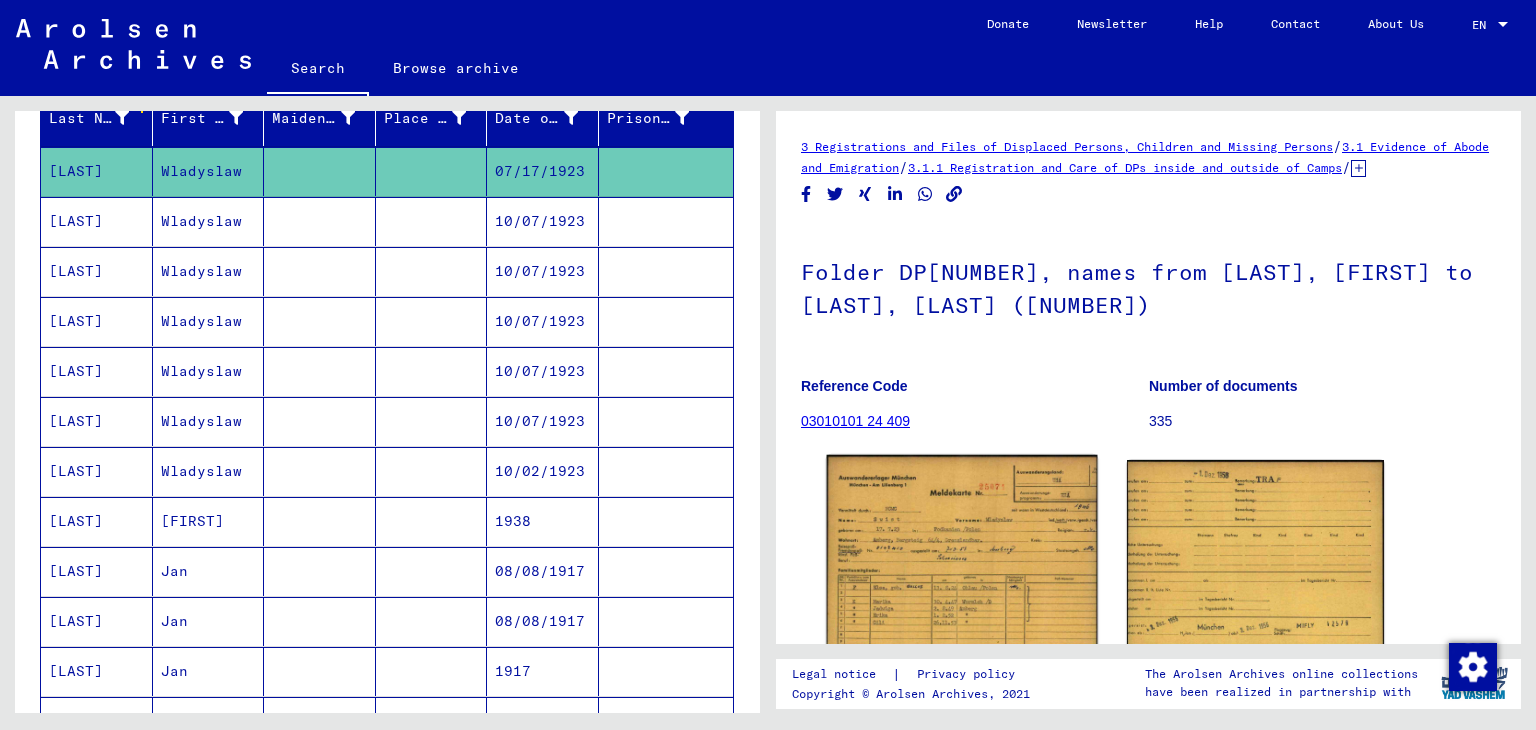 click 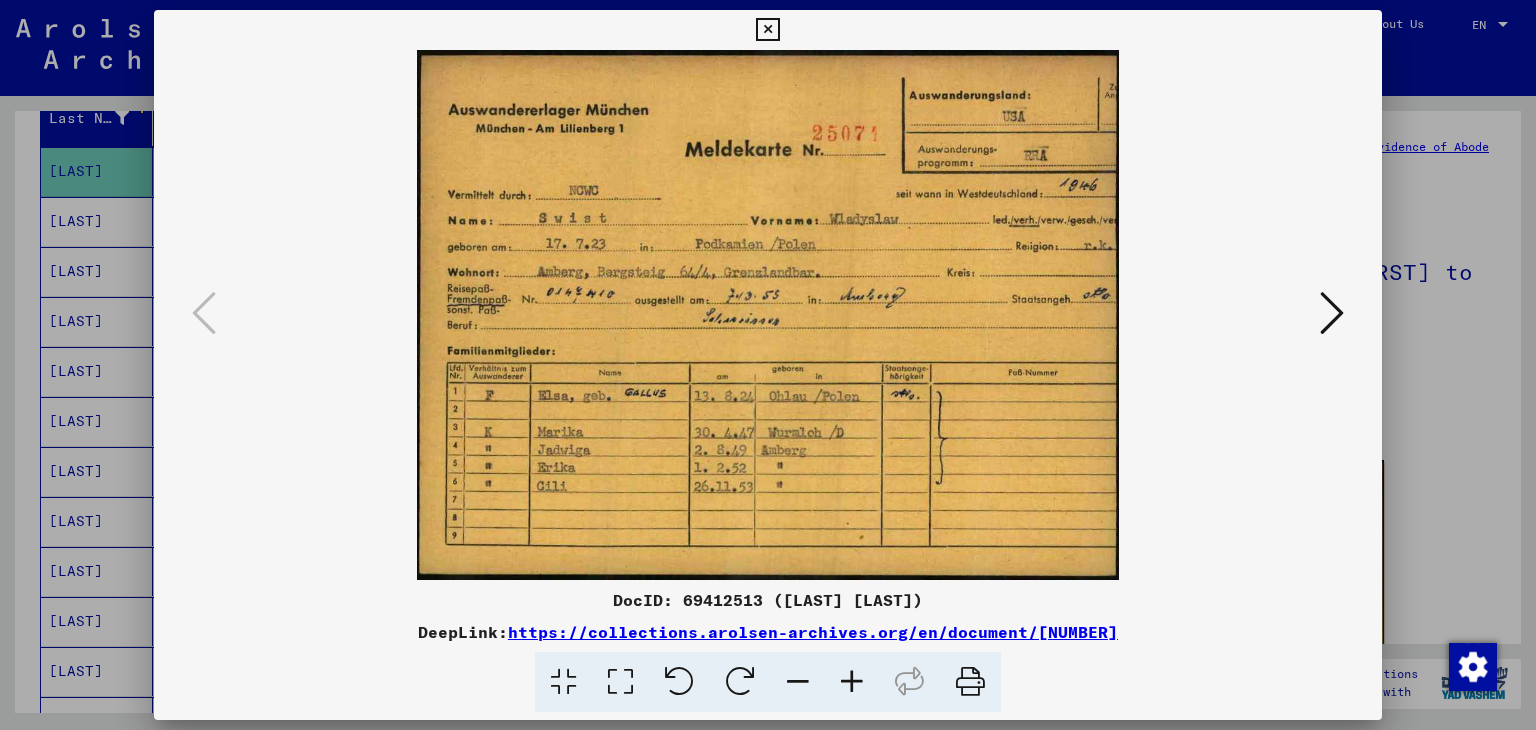 click at bounding box center (767, 30) 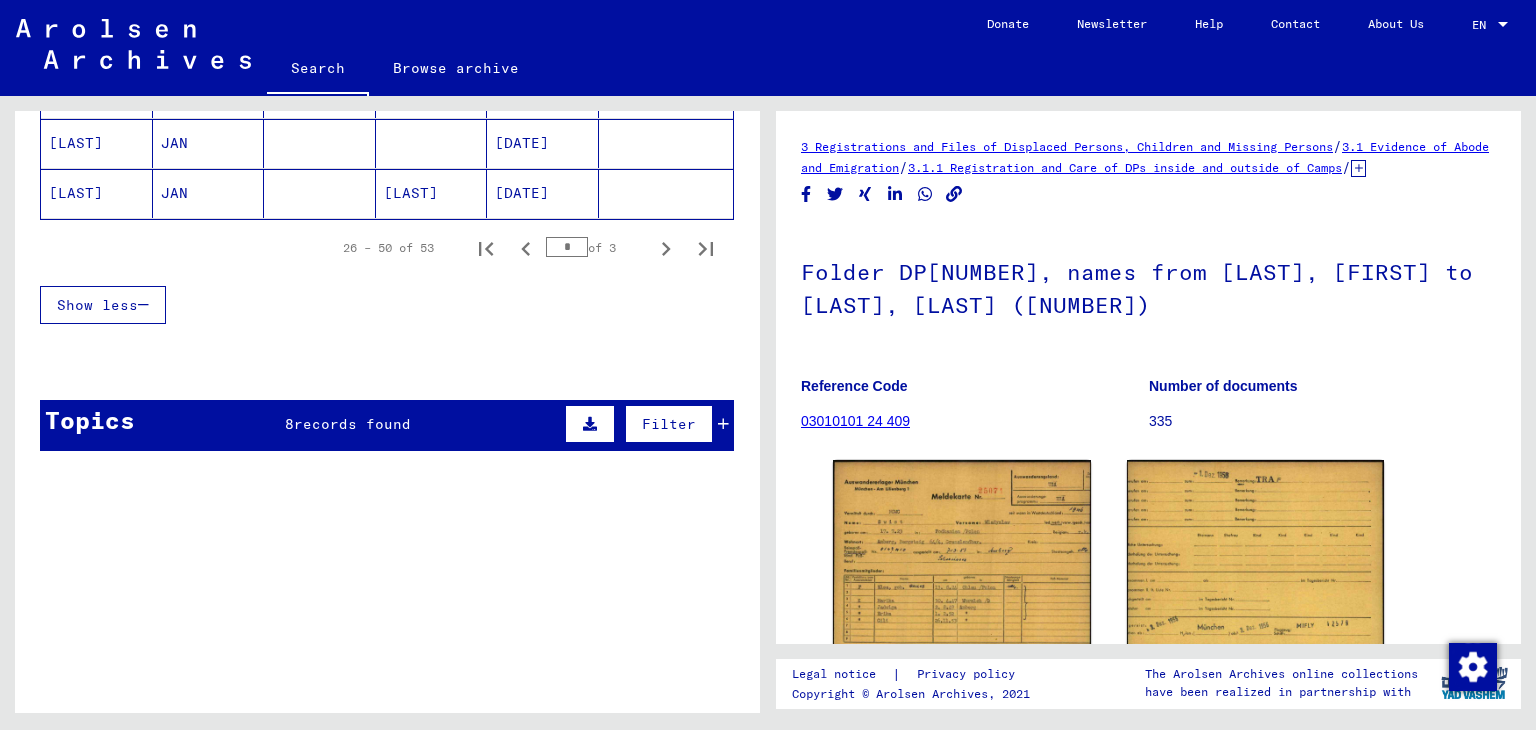 scroll, scrollTop: 1418, scrollLeft: 0, axis: vertical 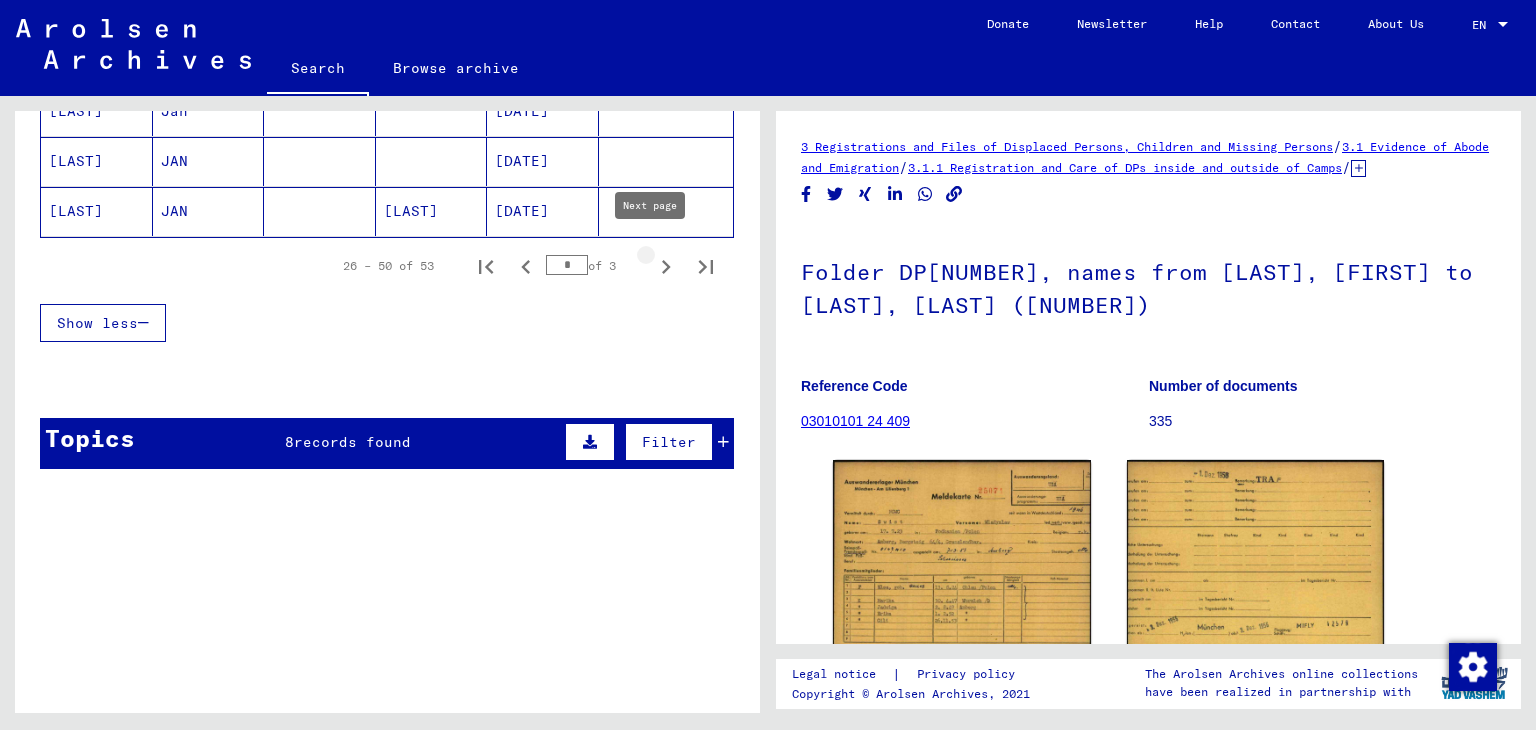 click 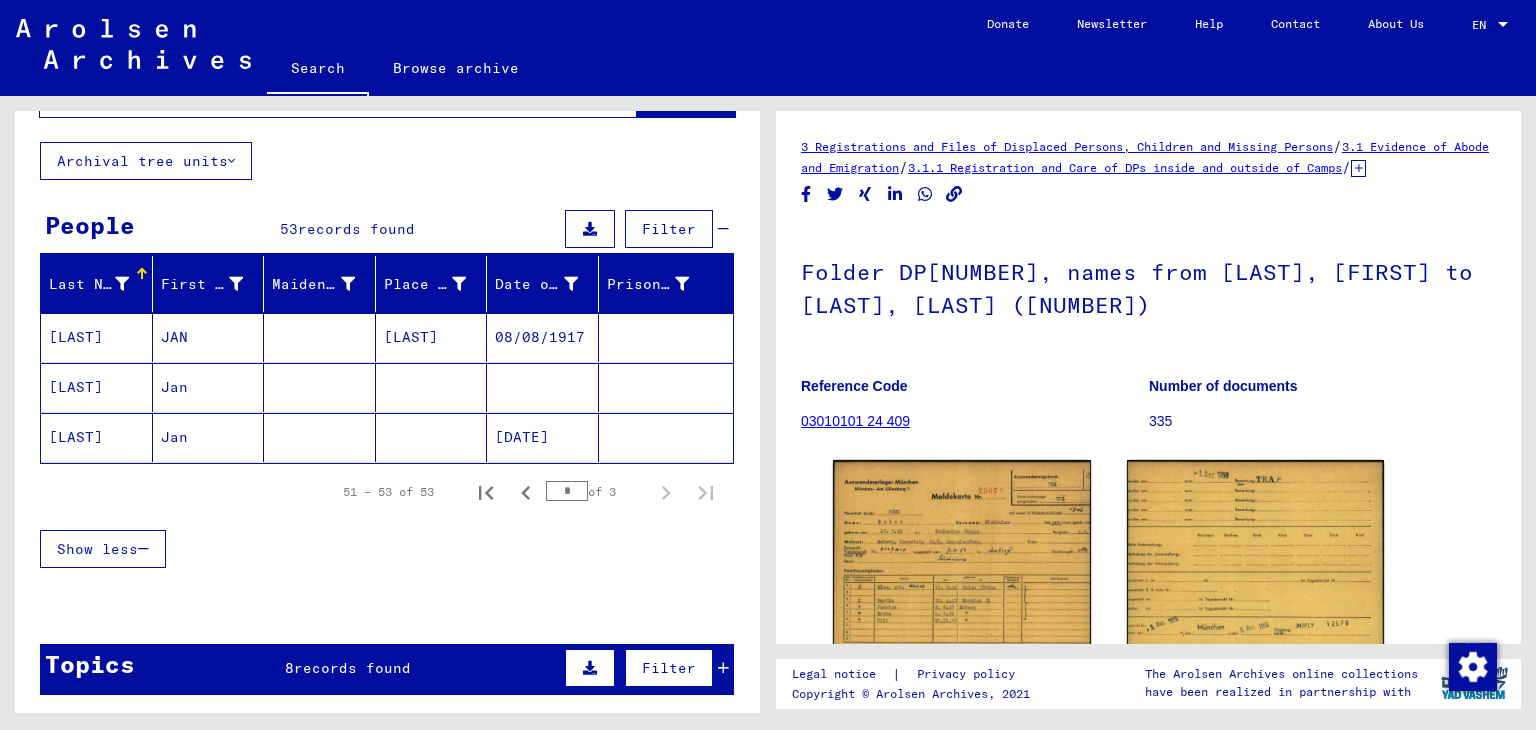 scroll, scrollTop: 87, scrollLeft: 0, axis: vertical 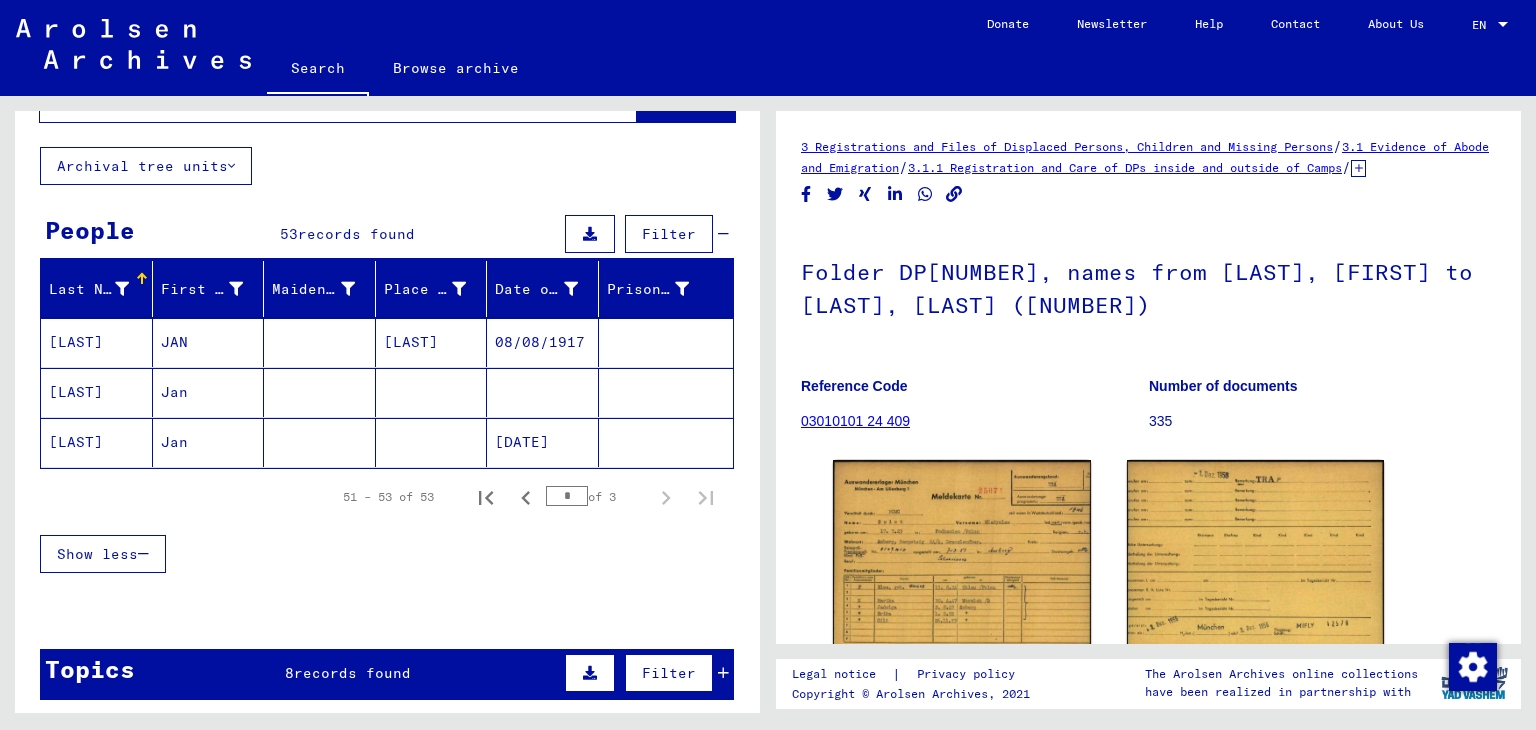 click on "08/08/1917" at bounding box center [543, 392] 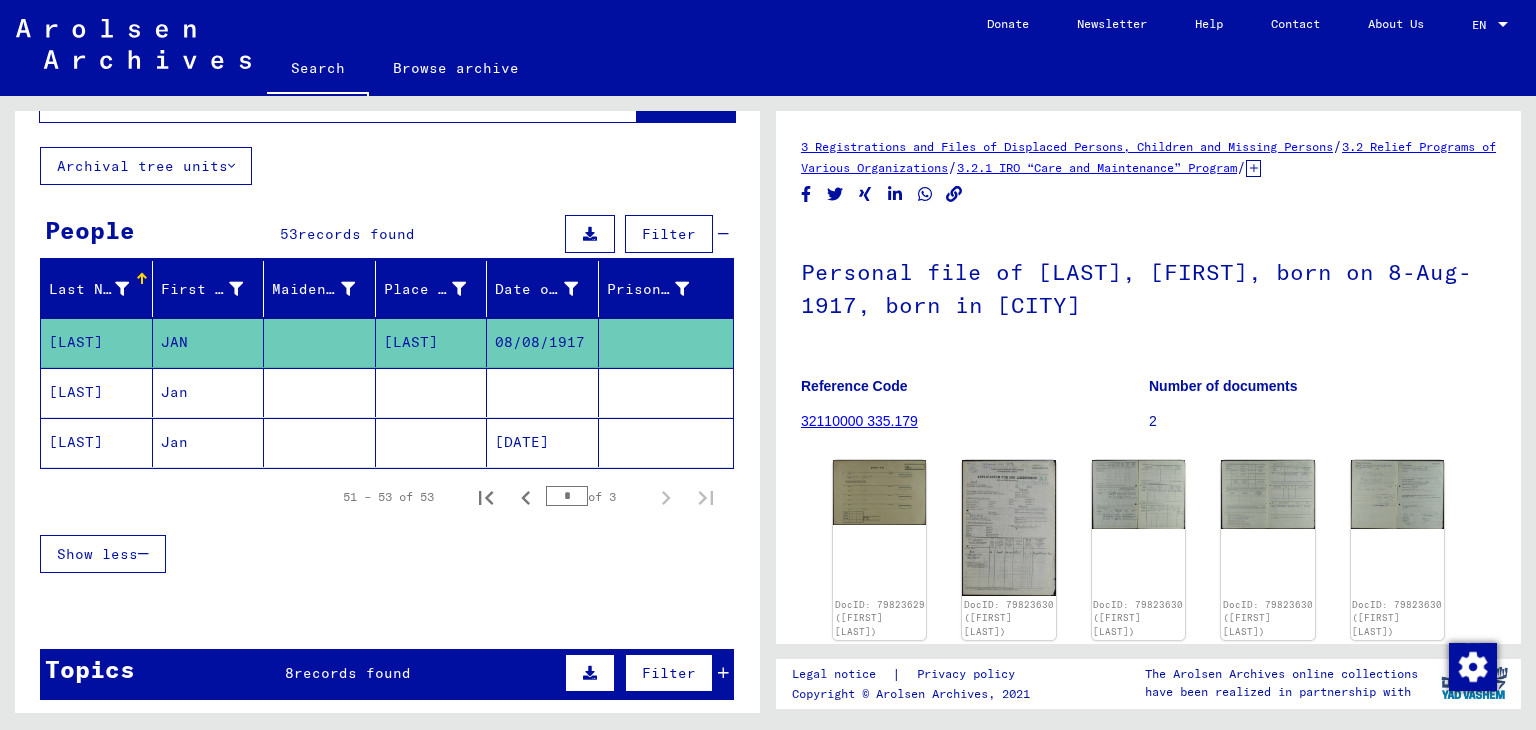 scroll, scrollTop: 0, scrollLeft: 0, axis: both 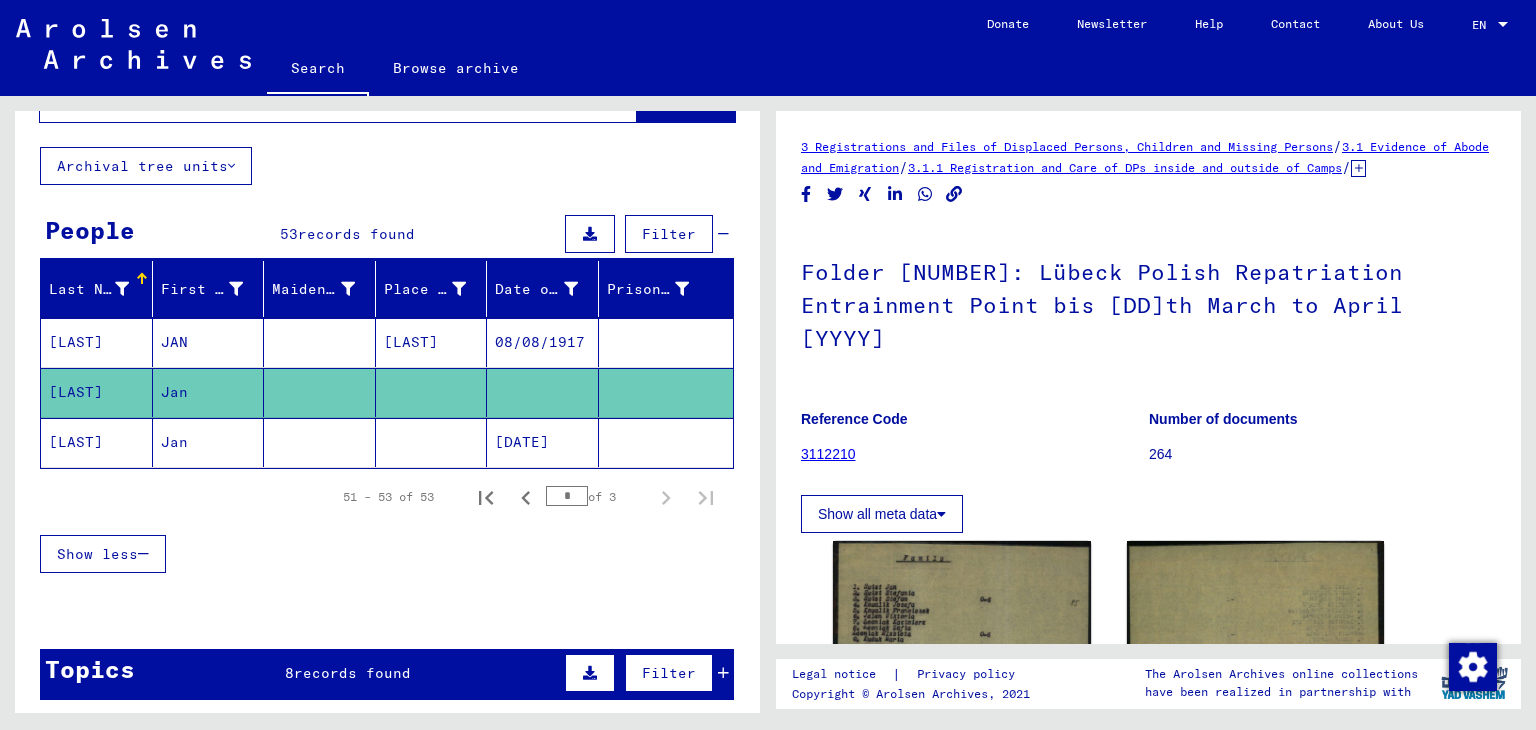 click 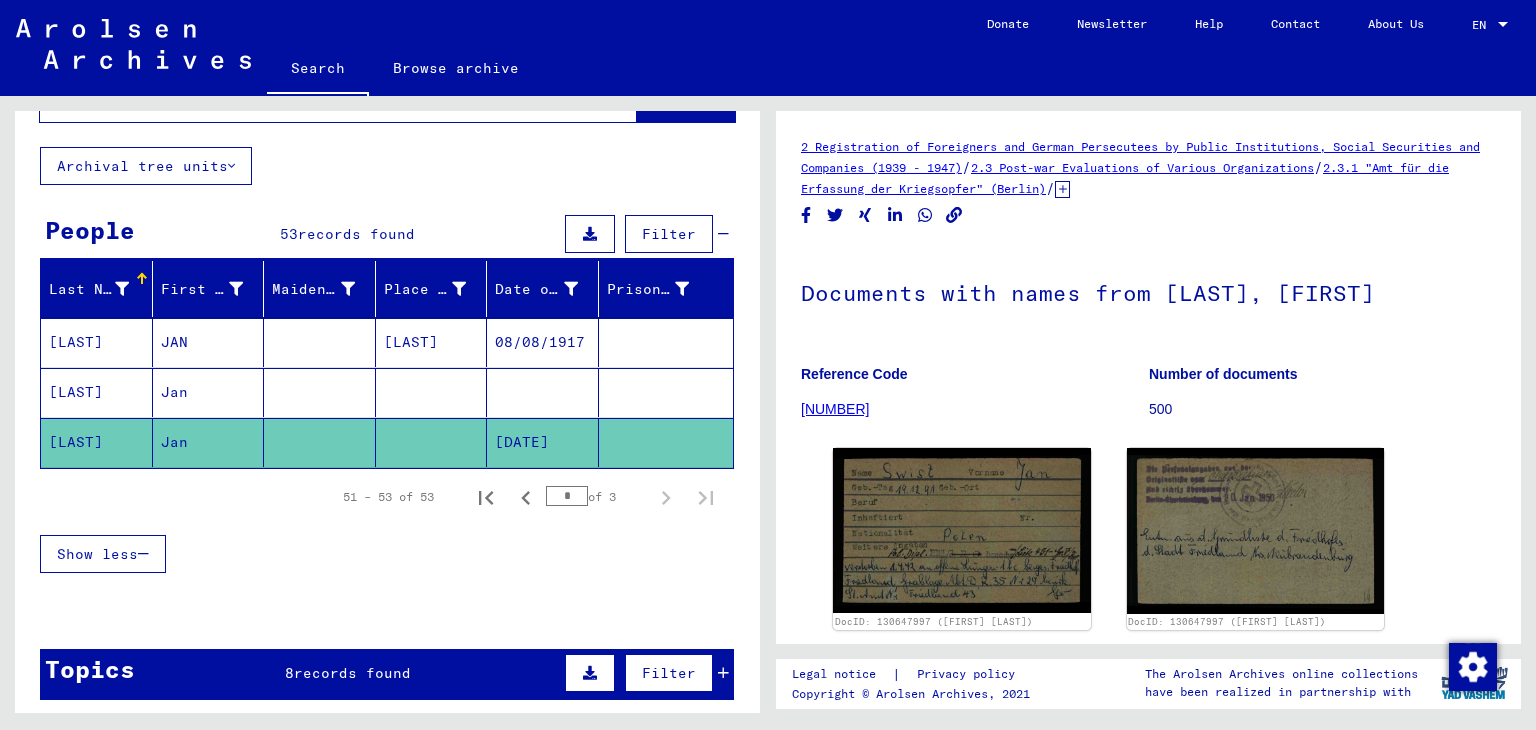 scroll, scrollTop: 0, scrollLeft: 0, axis: both 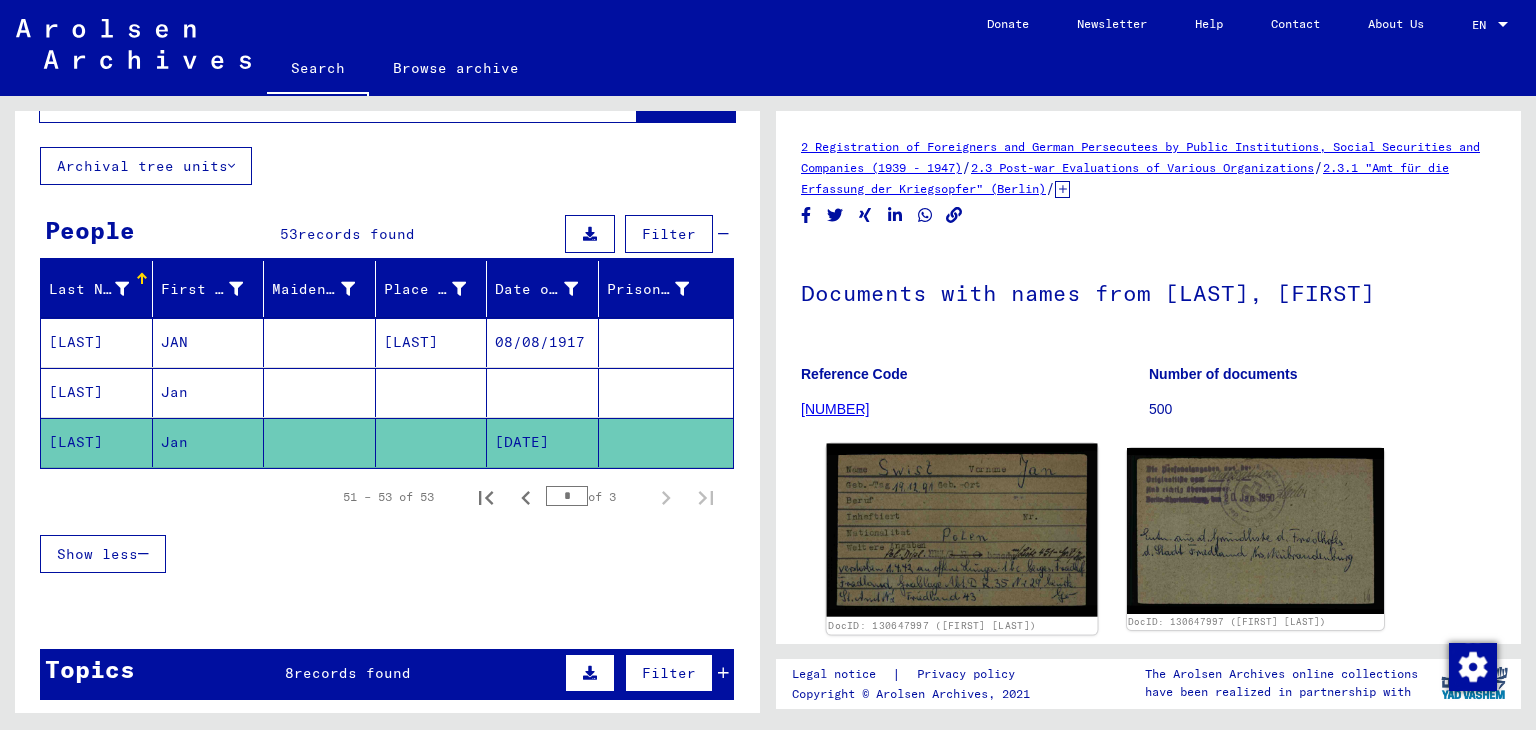 click 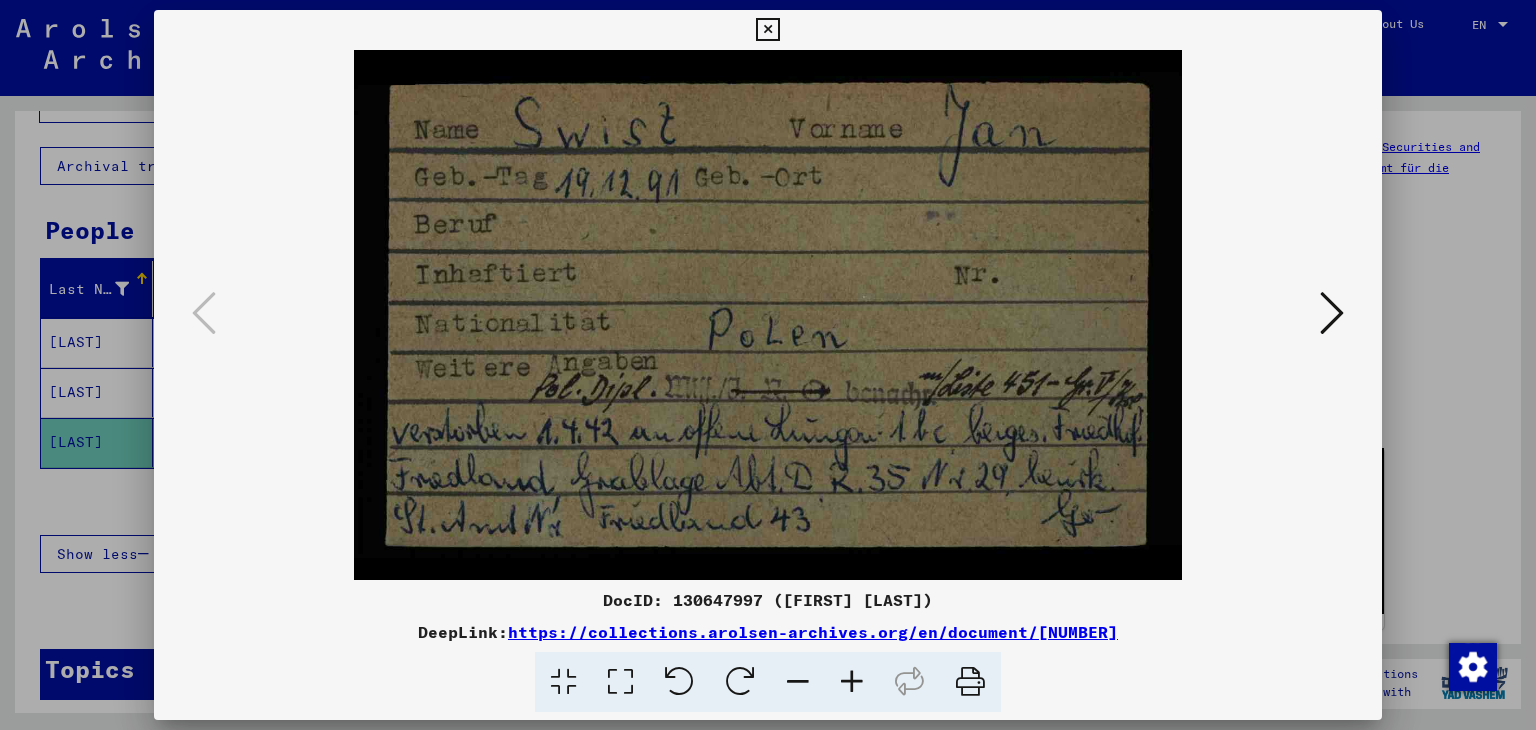 click at bounding box center [1332, 313] 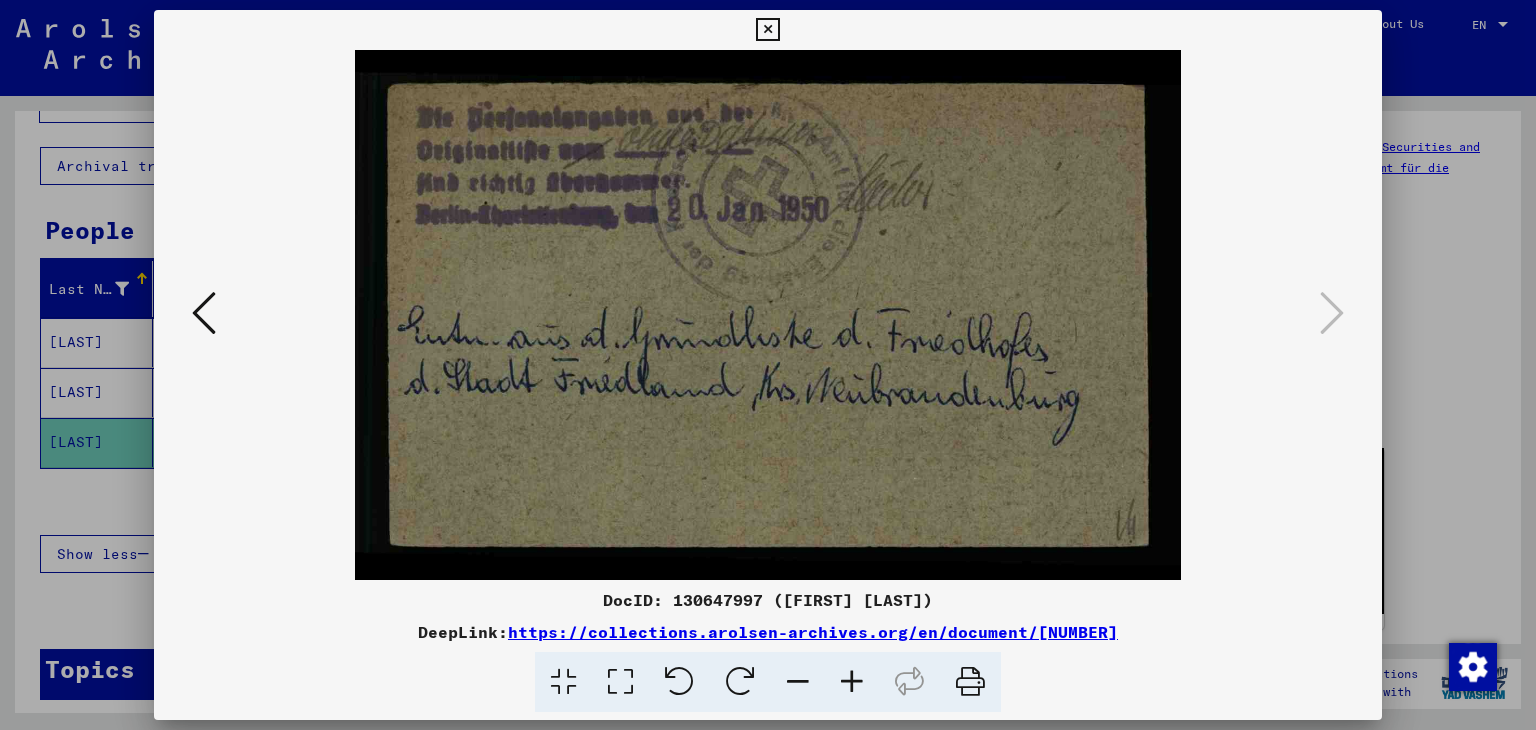 click at bounding box center (768, 315) 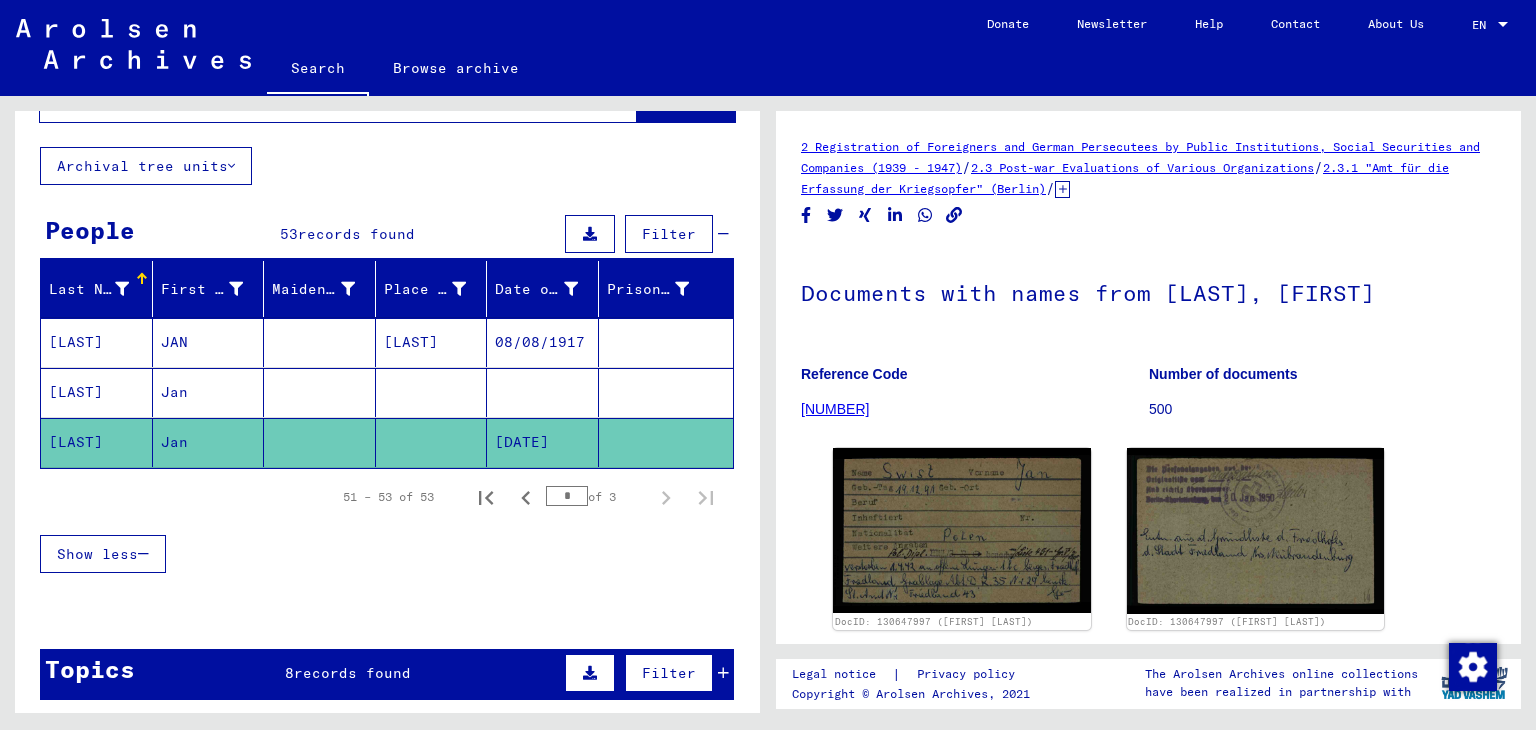 scroll, scrollTop: 4, scrollLeft: 0, axis: vertical 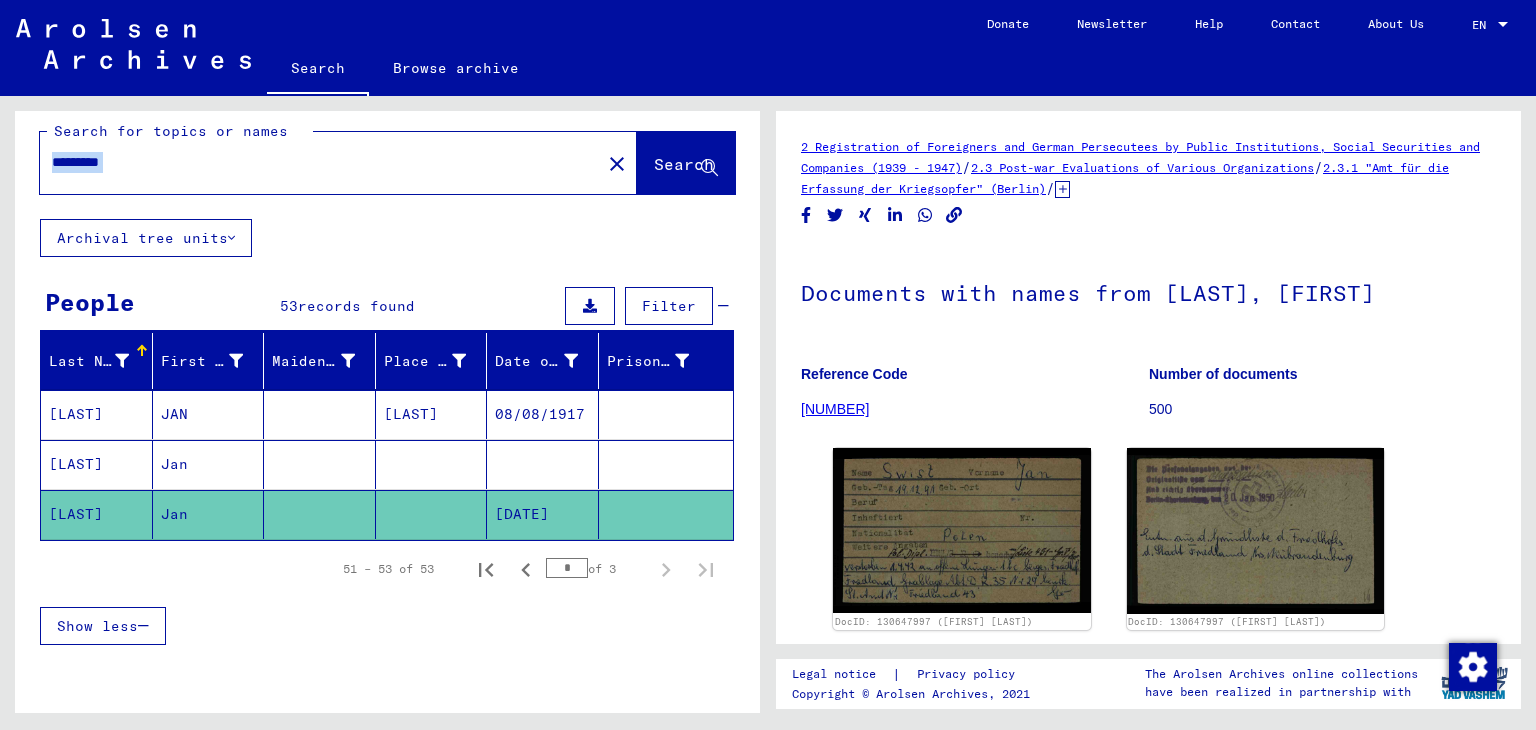 drag, startPoint x: 283, startPoint y: 154, endPoint x: 394, endPoint y: 117, distance: 117.00427 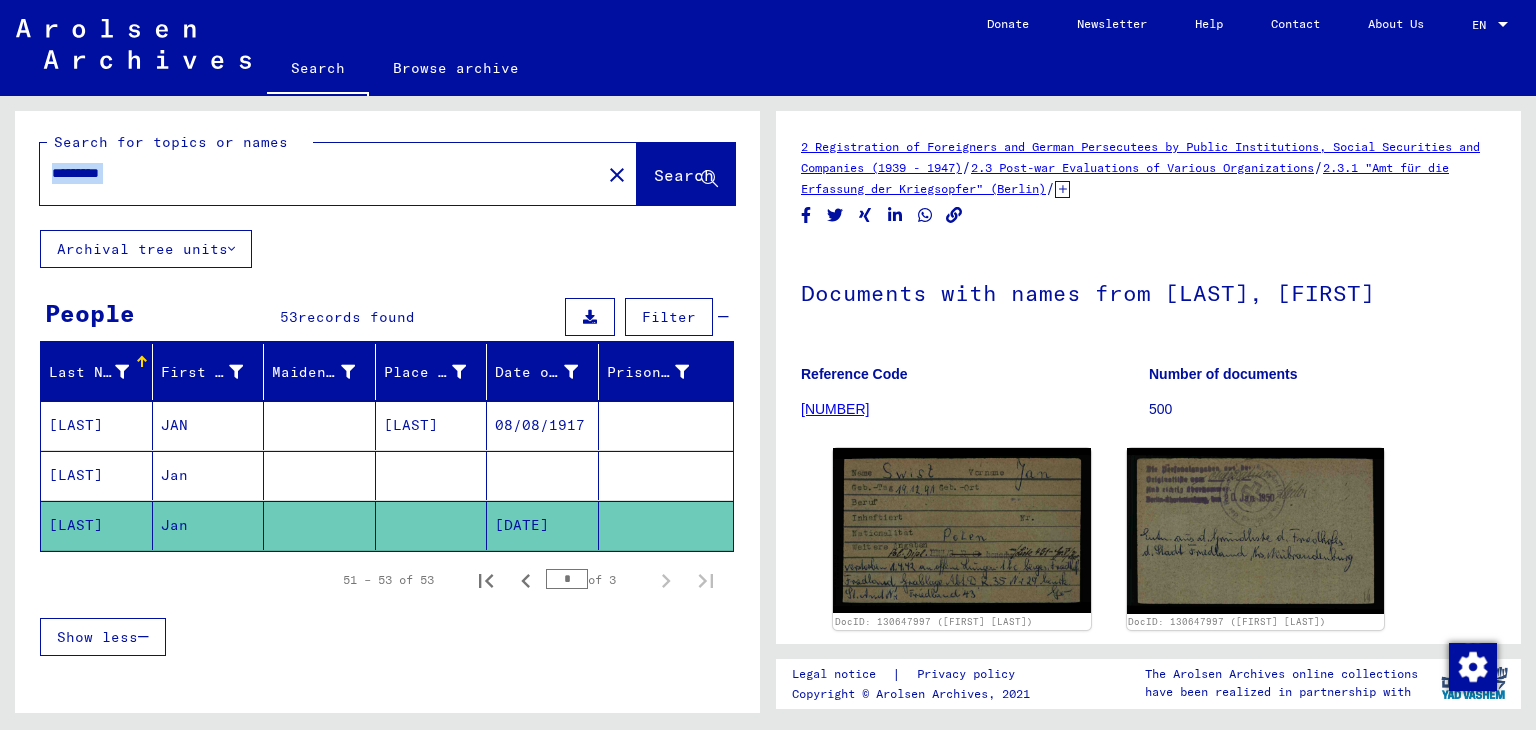 click on "*********" at bounding box center (320, 173) 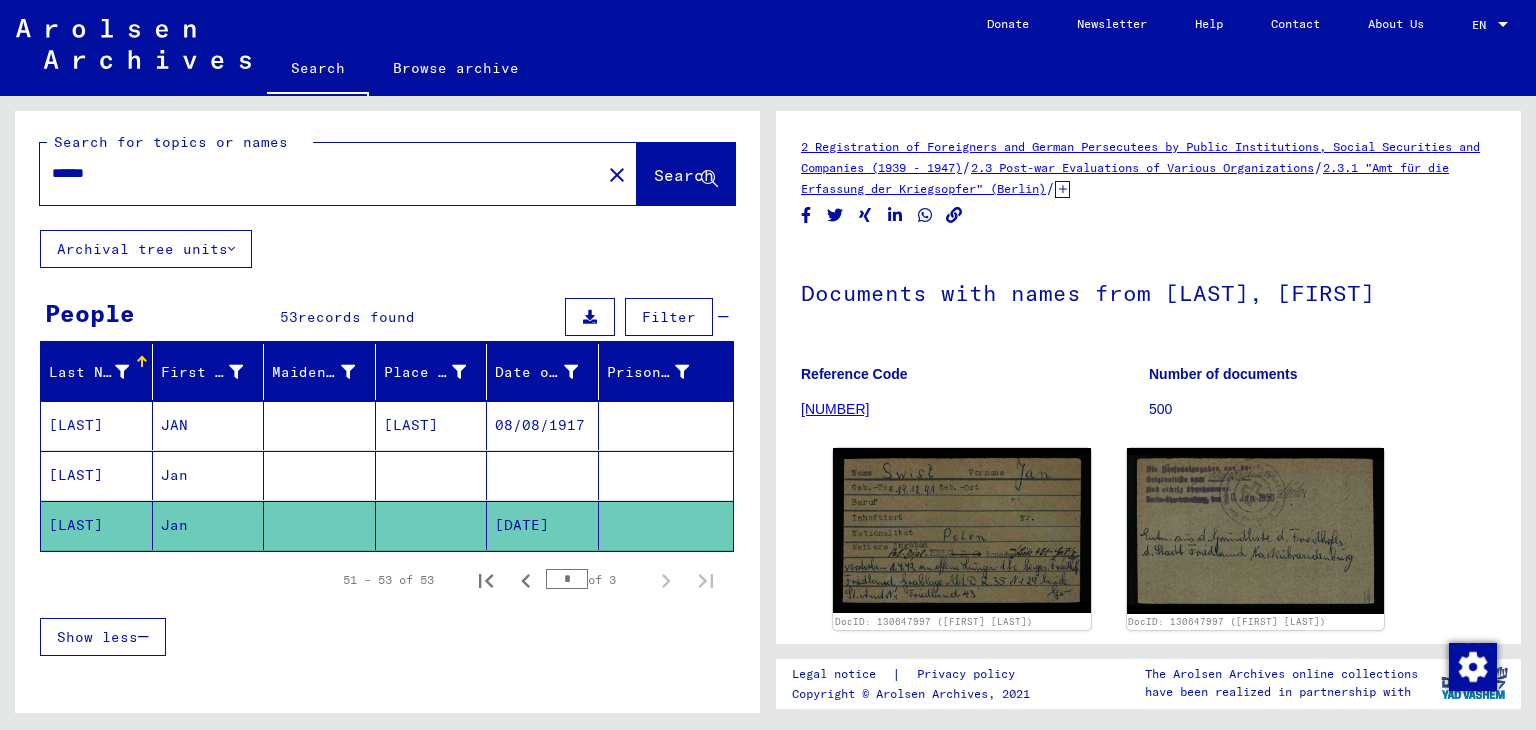type on "*****" 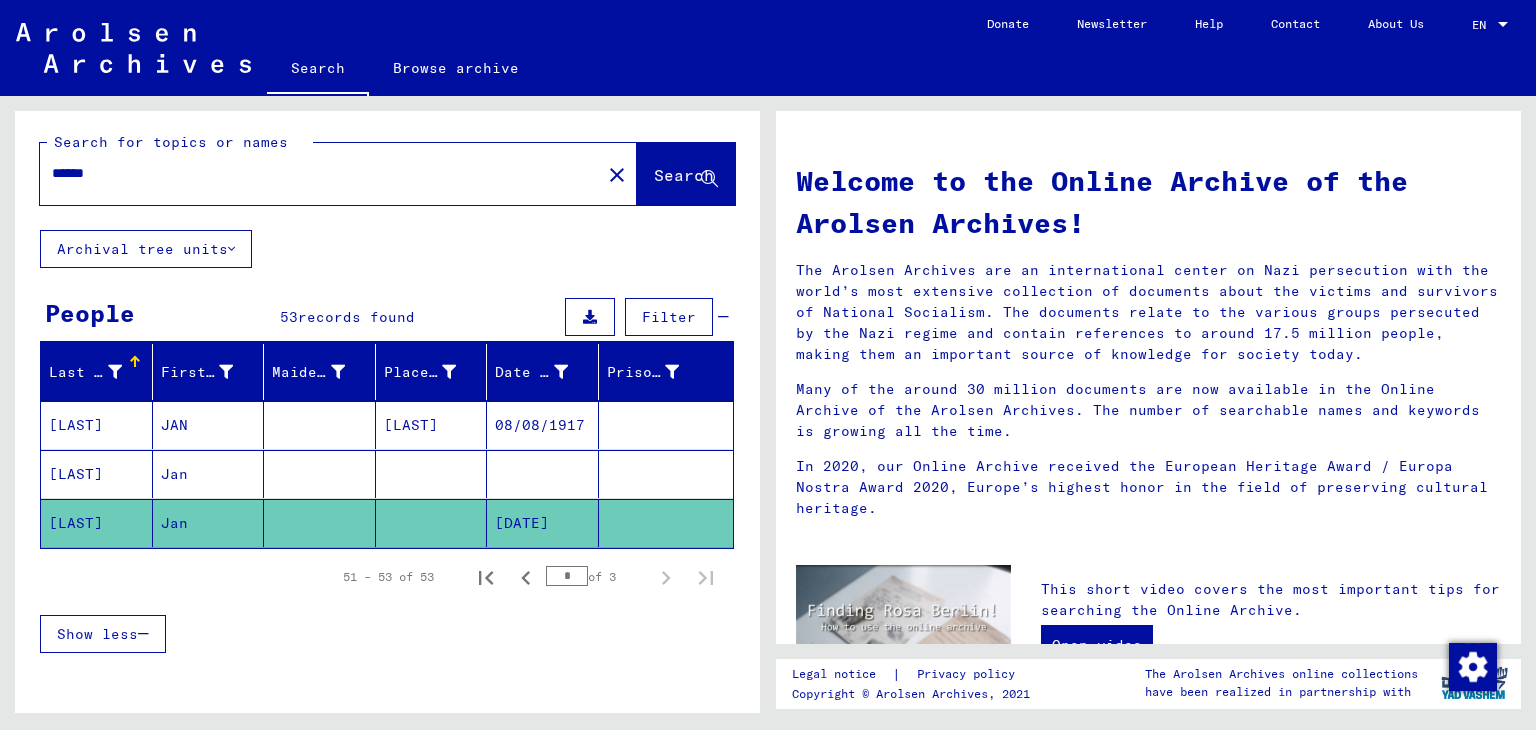 scroll, scrollTop: 0, scrollLeft: 0, axis: both 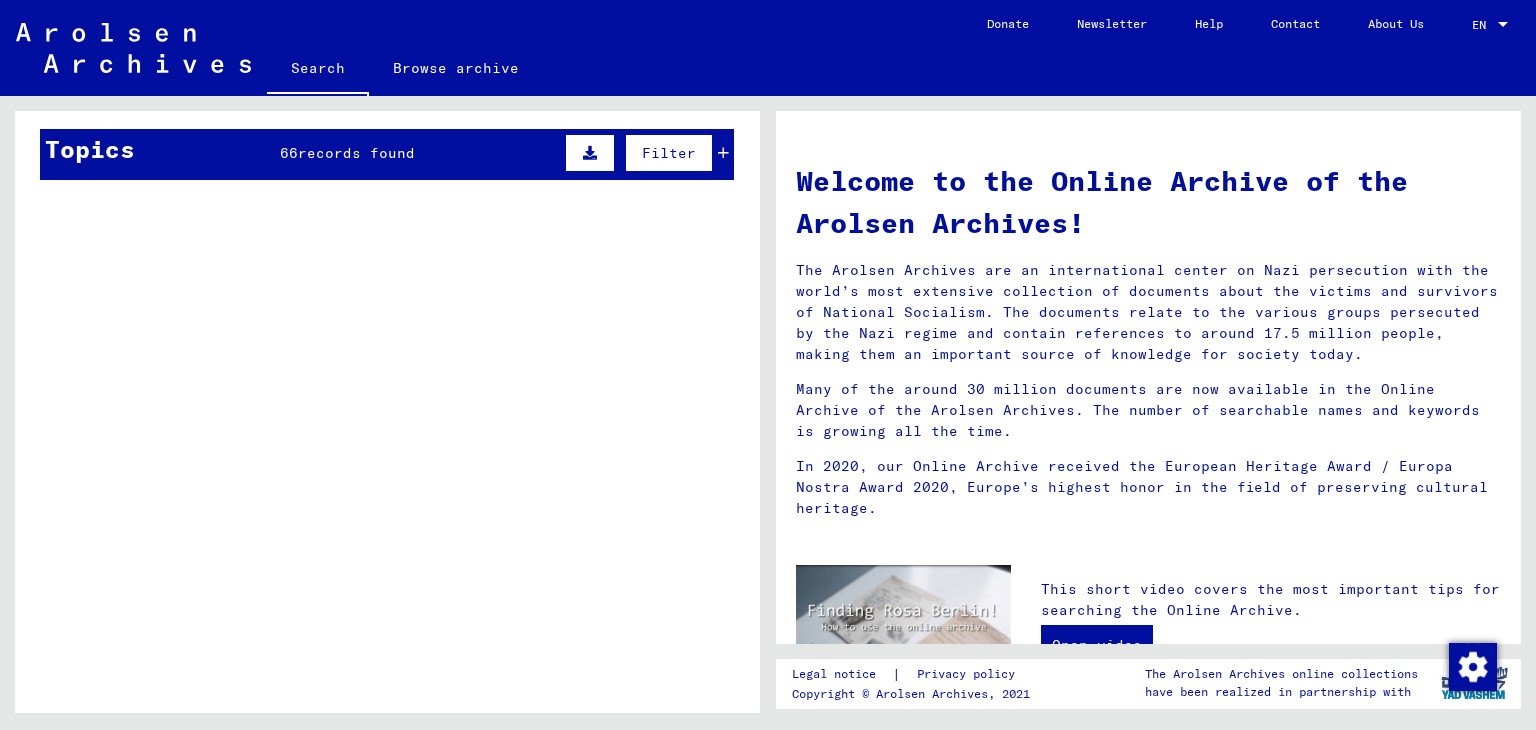 click on "Topics [NUMBER] records found Filter" at bounding box center [387, 154] 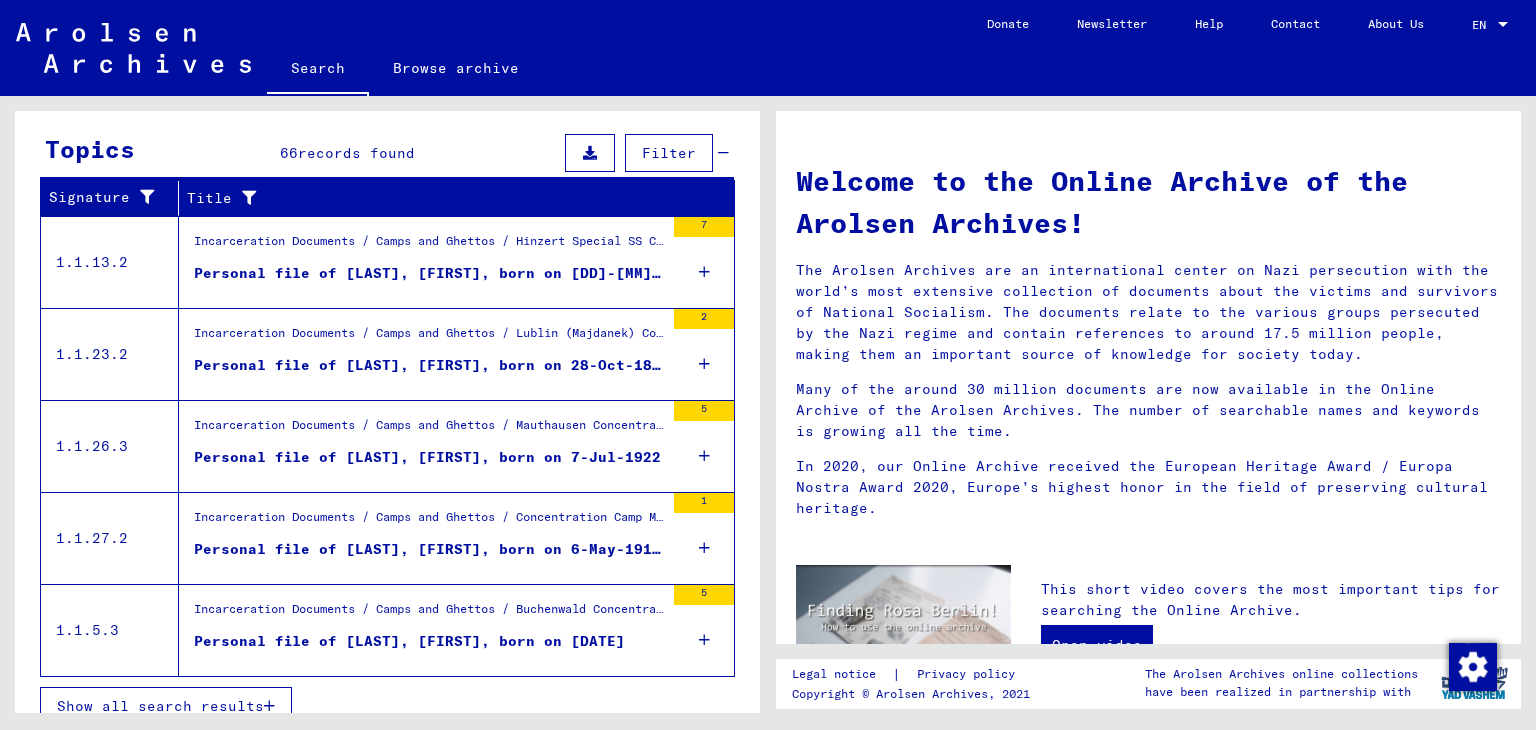 click on "Personal file of [LAST], [FIRST], born on [DD]-[MM]-[YYYY], born in [CITY]/[COUNTRY]" at bounding box center [429, 273] 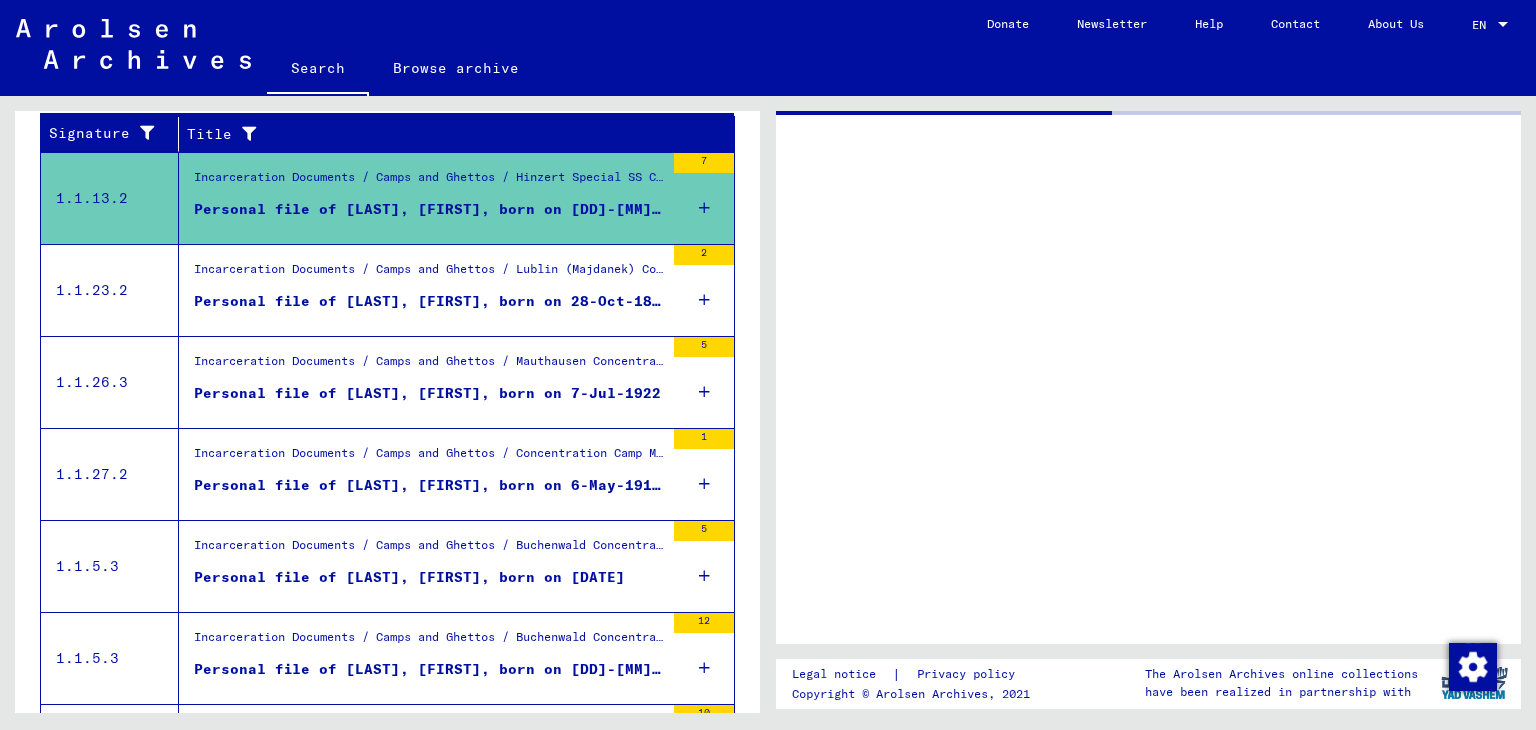 scroll, scrollTop: 287, scrollLeft: 0, axis: vertical 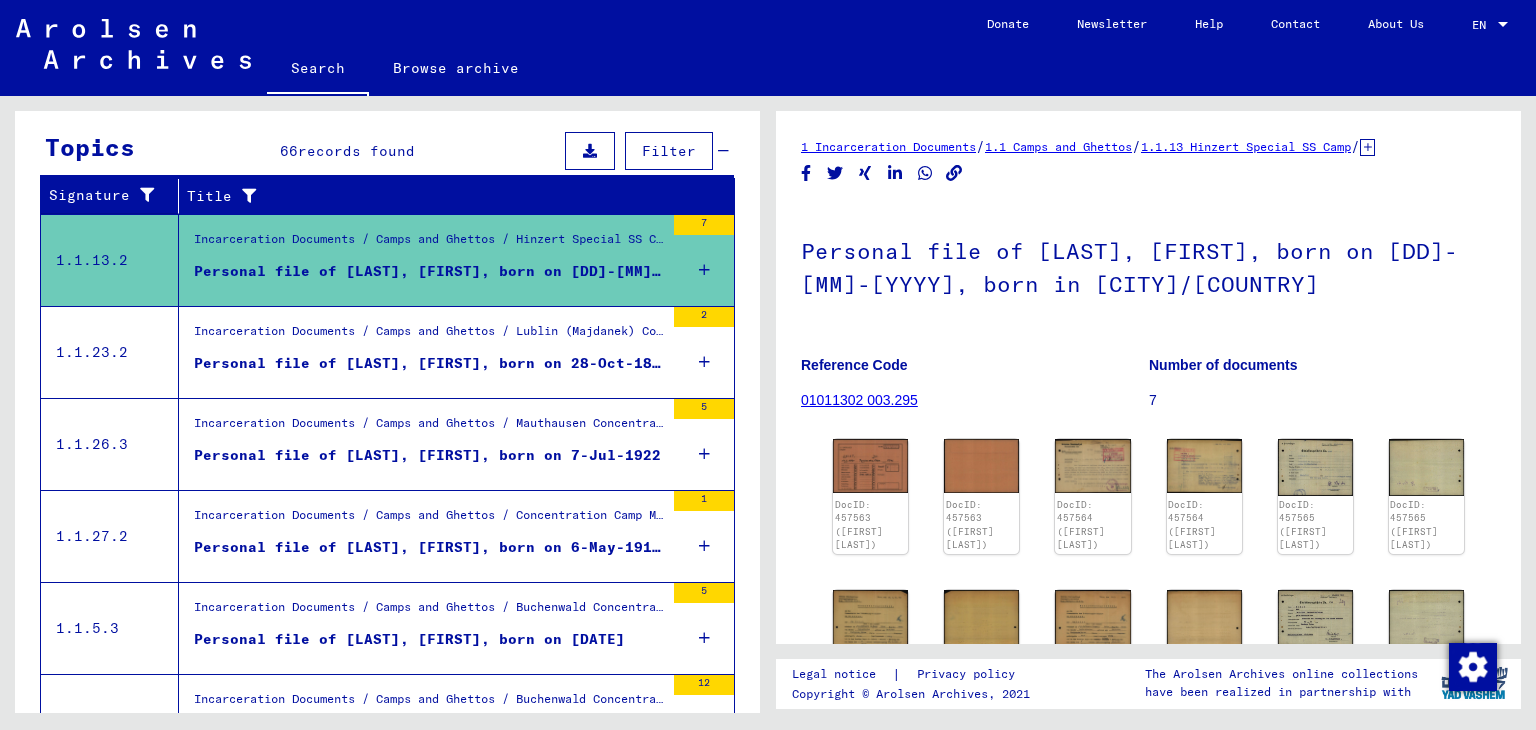 click on "Incarceration Documents / Camps and Ghettos / Mauthausen Concentration Camp / Individual Documents Regarding Male Detainees Mauthausen / Personal Files (male) - Concentration Camp Mauthausen / Files with names from SUWINSKI" at bounding box center (429, 428) 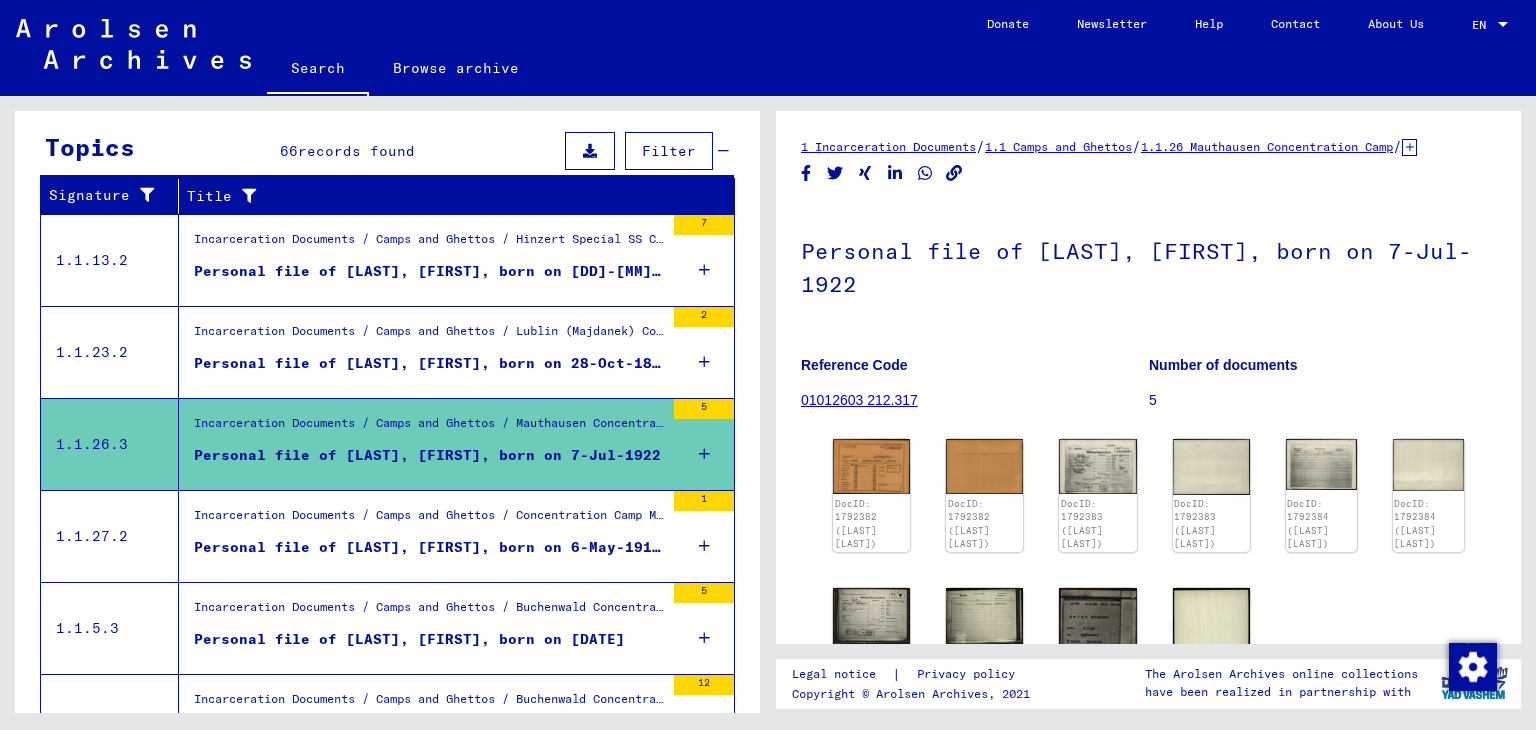 scroll, scrollTop: 0, scrollLeft: 0, axis: both 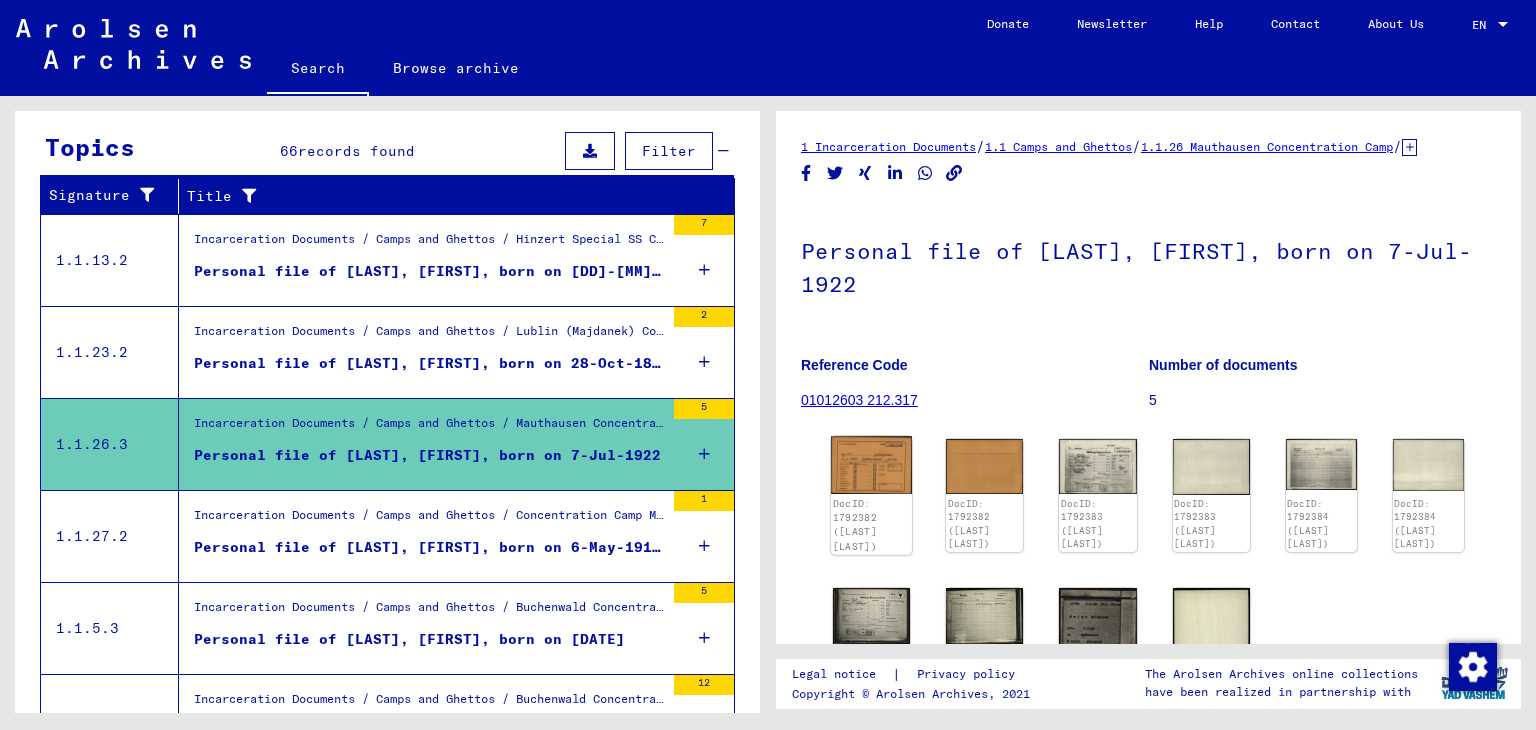 click 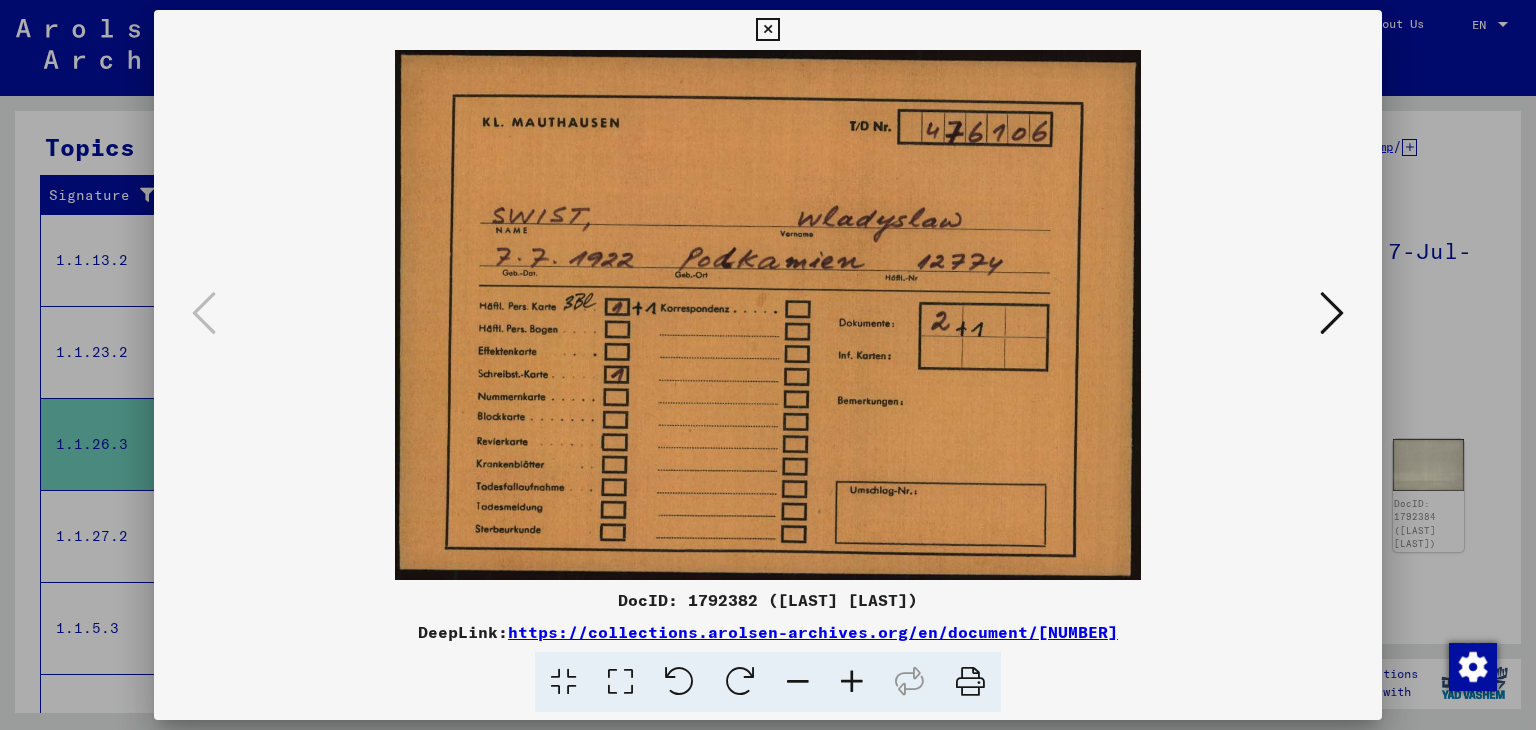 click at bounding box center (767, 30) 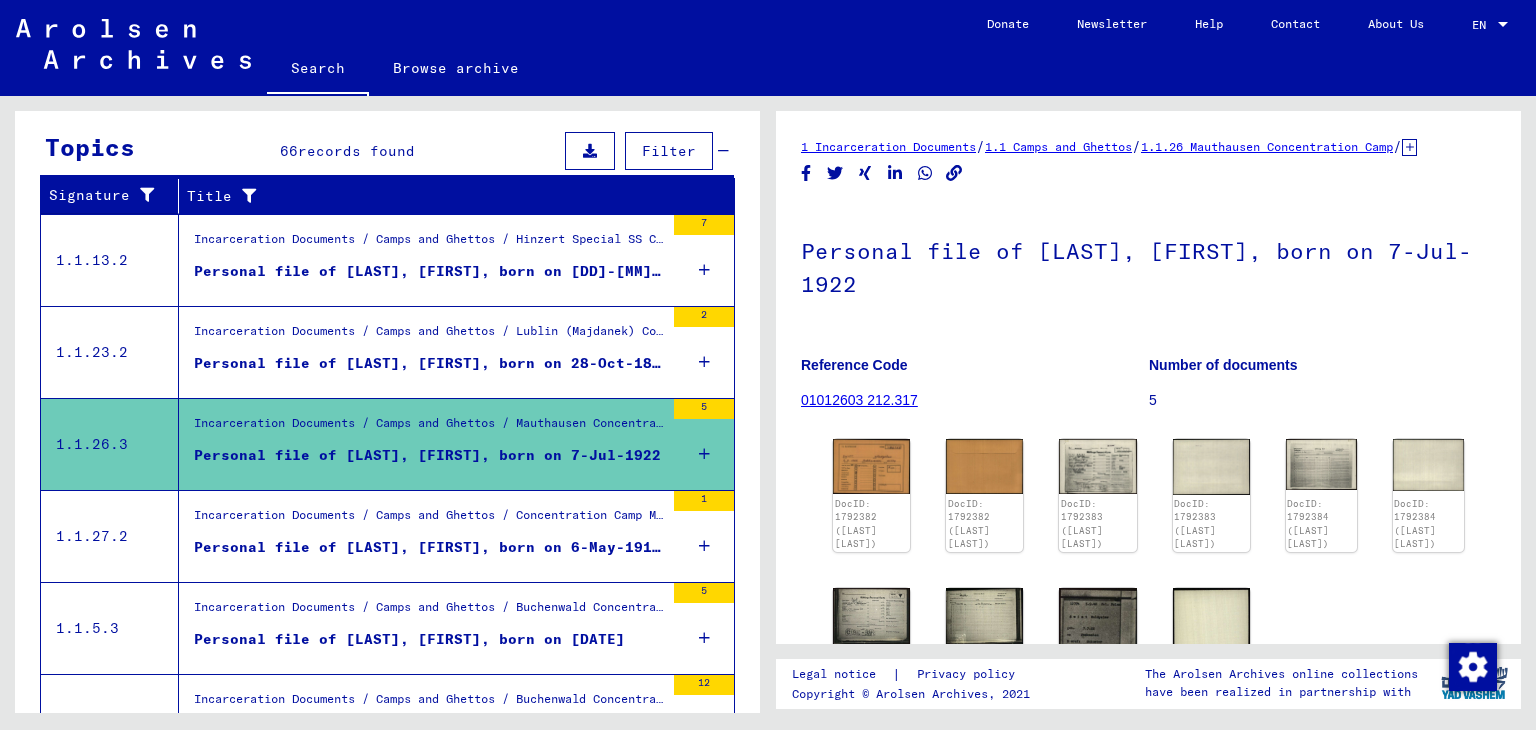 click on "Incarceration Documents / Camps and Ghettos / Concentration Camp Mittelbau (Dora) / Concentration Camp Mittelbau (Dora), Documents Related to Individuals / Personal Files - Mittelbau (Dora) Concentration Camp / Files with names from SURPOL" at bounding box center (429, 520) 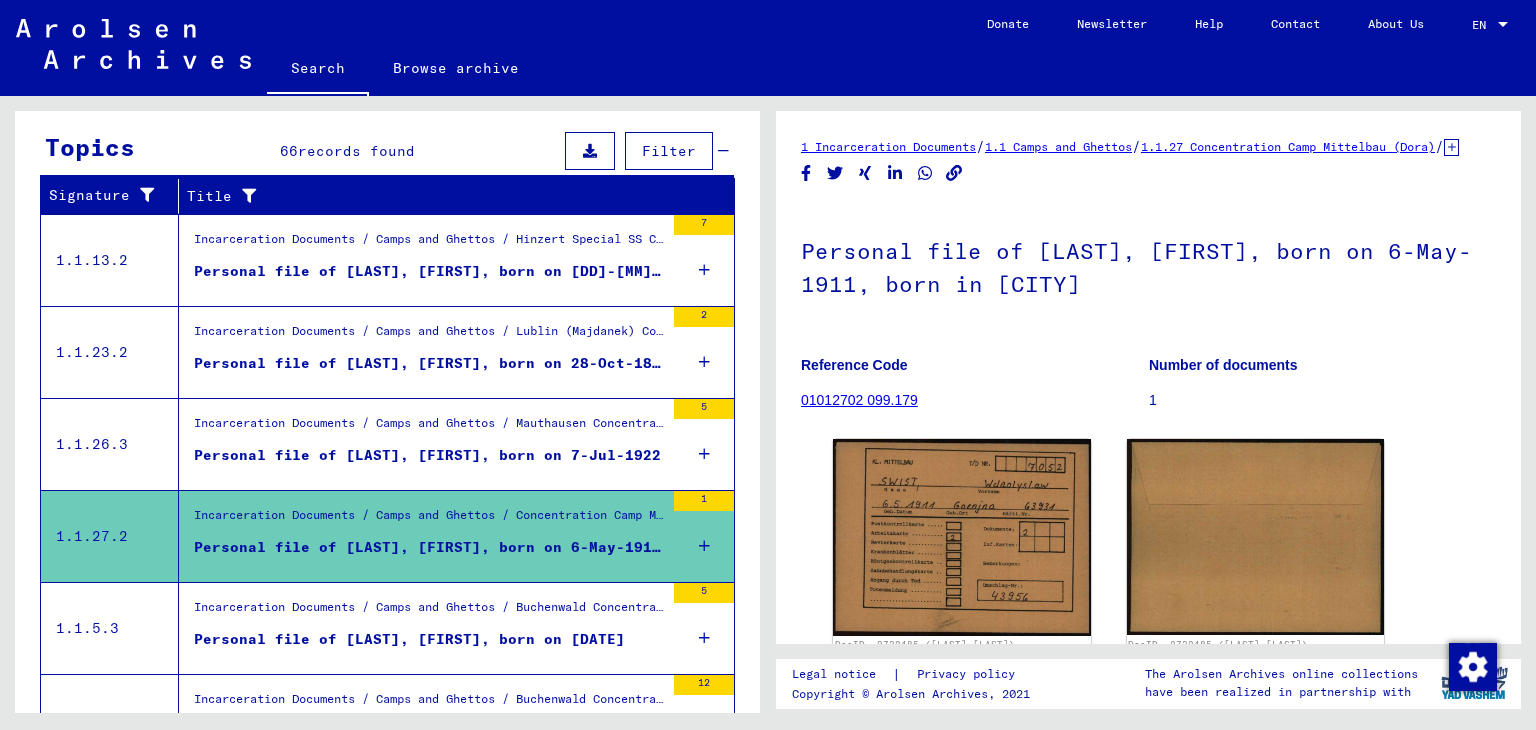 scroll, scrollTop: 0, scrollLeft: 0, axis: both 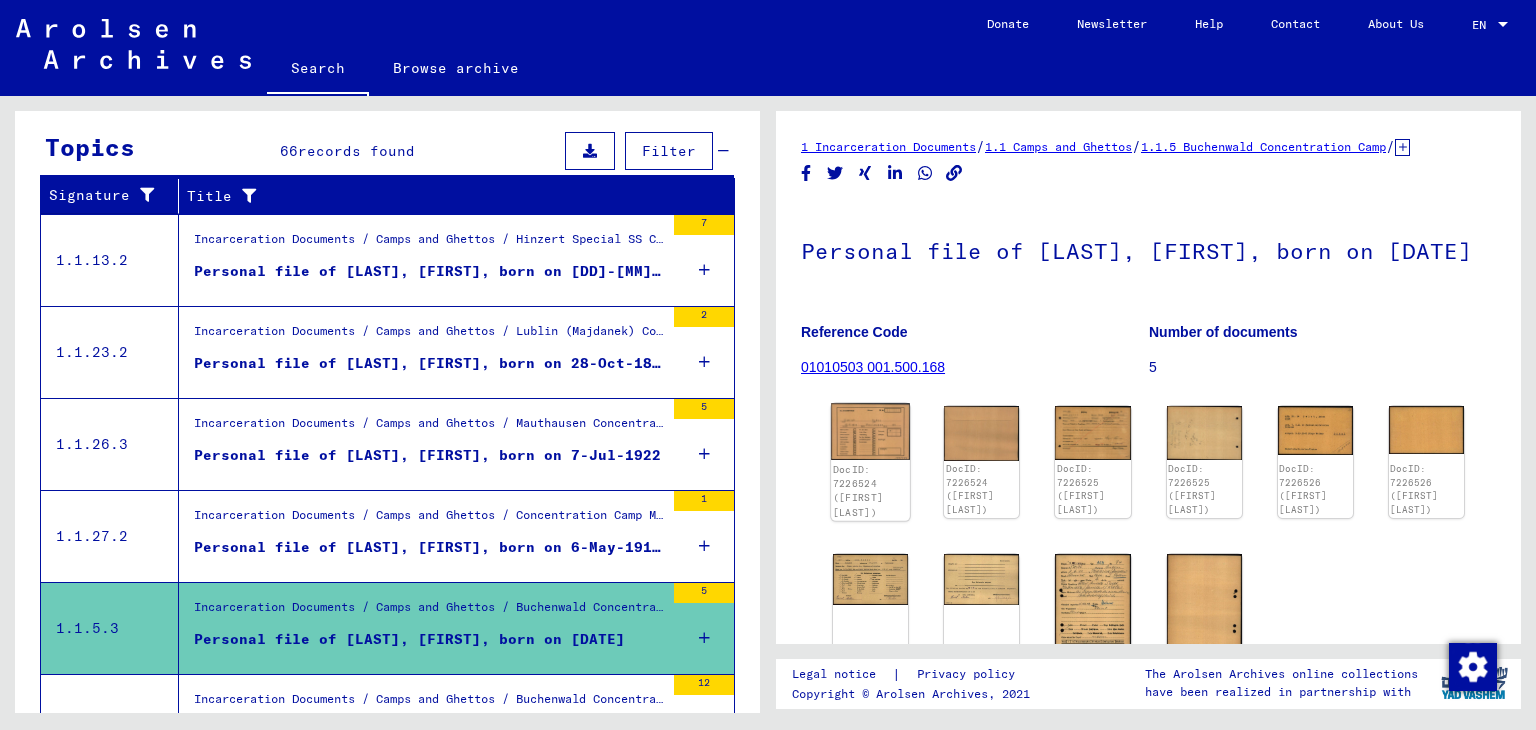 click on "DocID: 7226524 ([FIRST] [LAST])" 